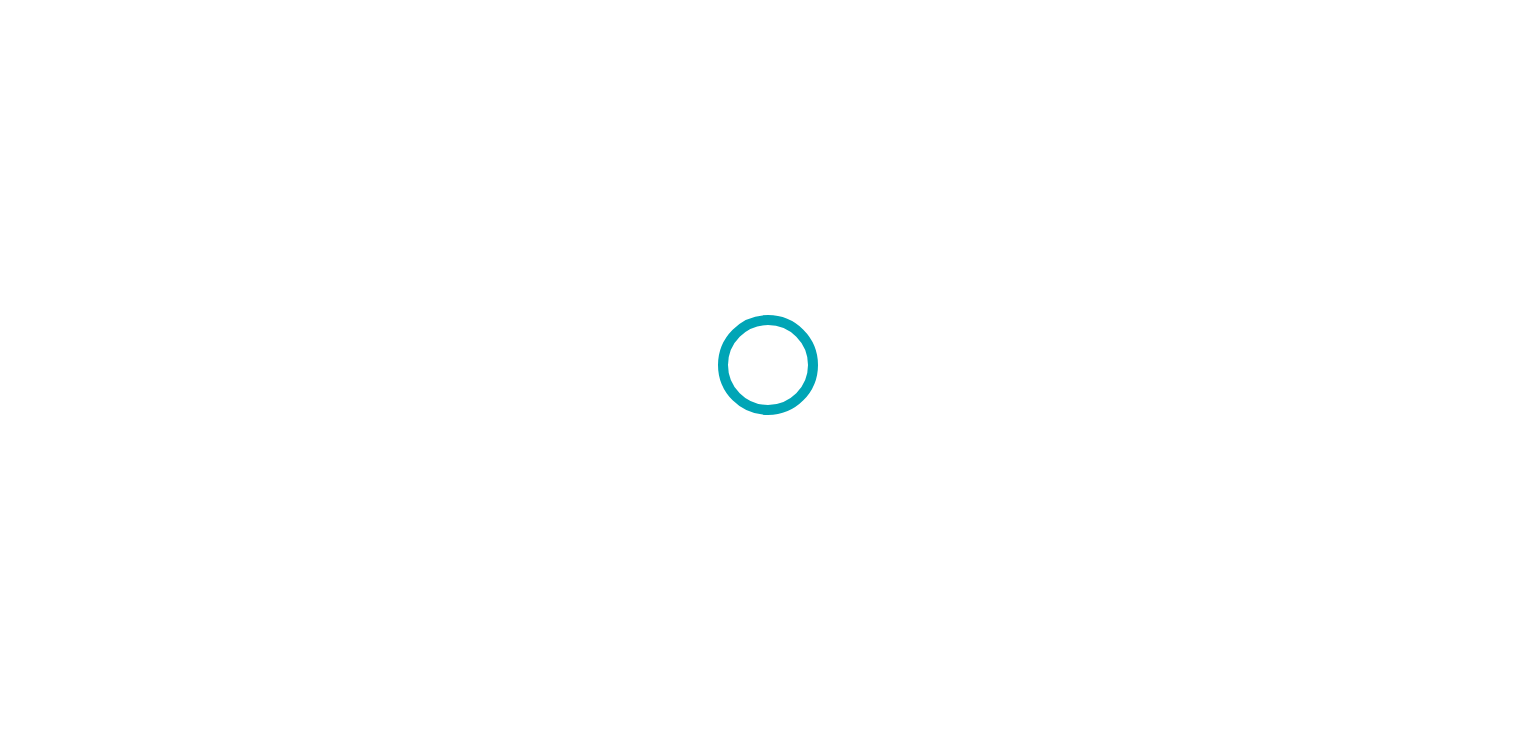 scroll, scrollTop: 0, scrollLeft: 0, axis: both 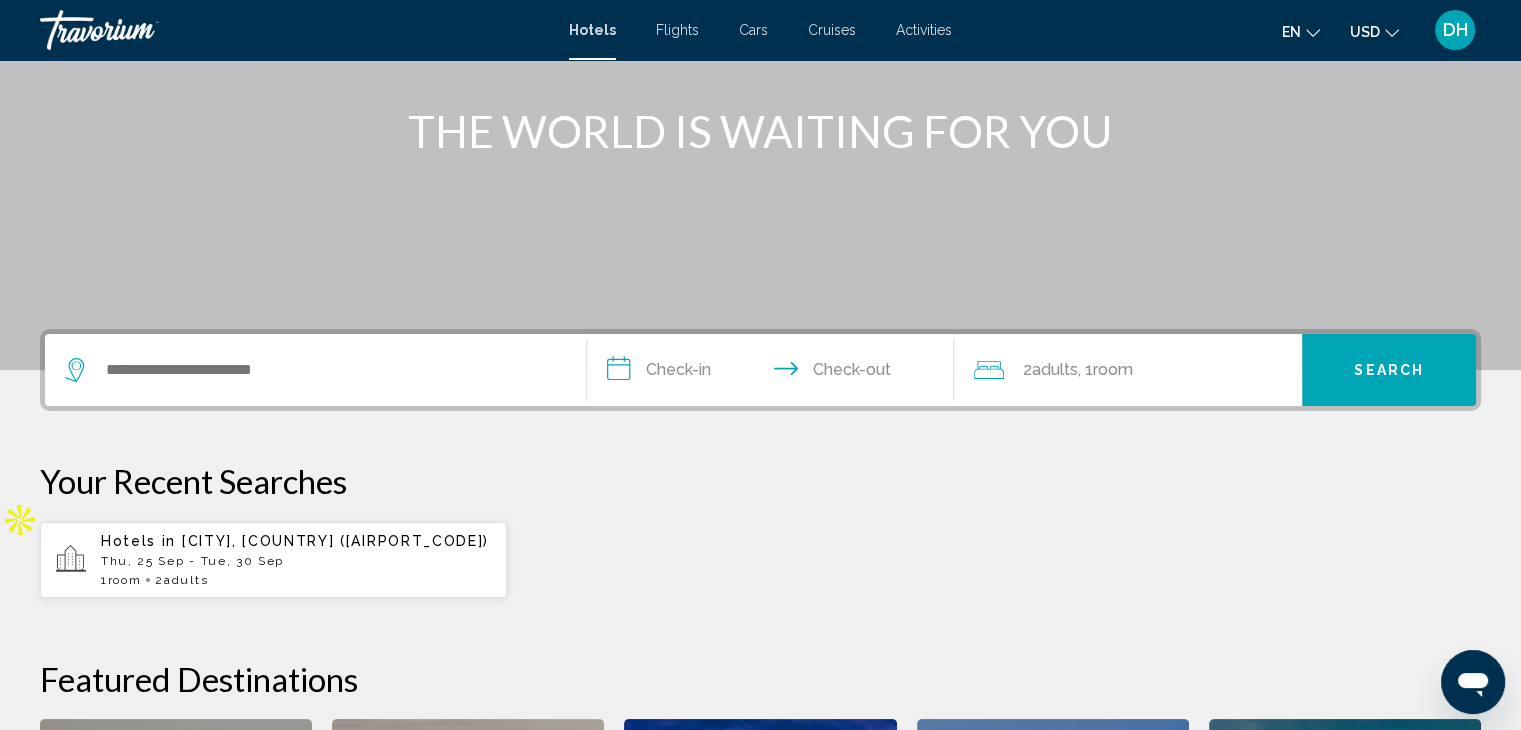 click on "Activities" at bounding box center (924, 30) 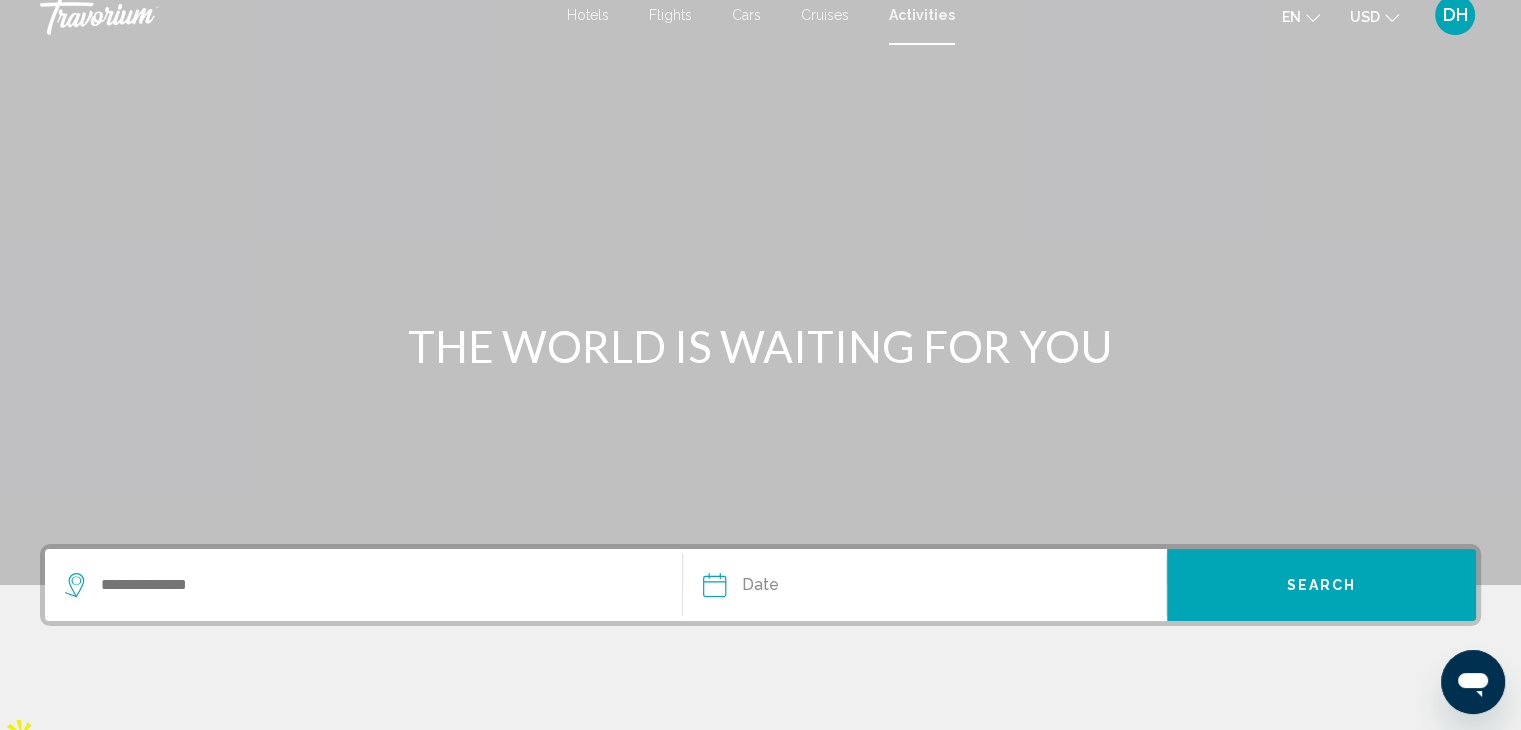scroll, scrollTop: 0, scrollLeft: 0, axis: both 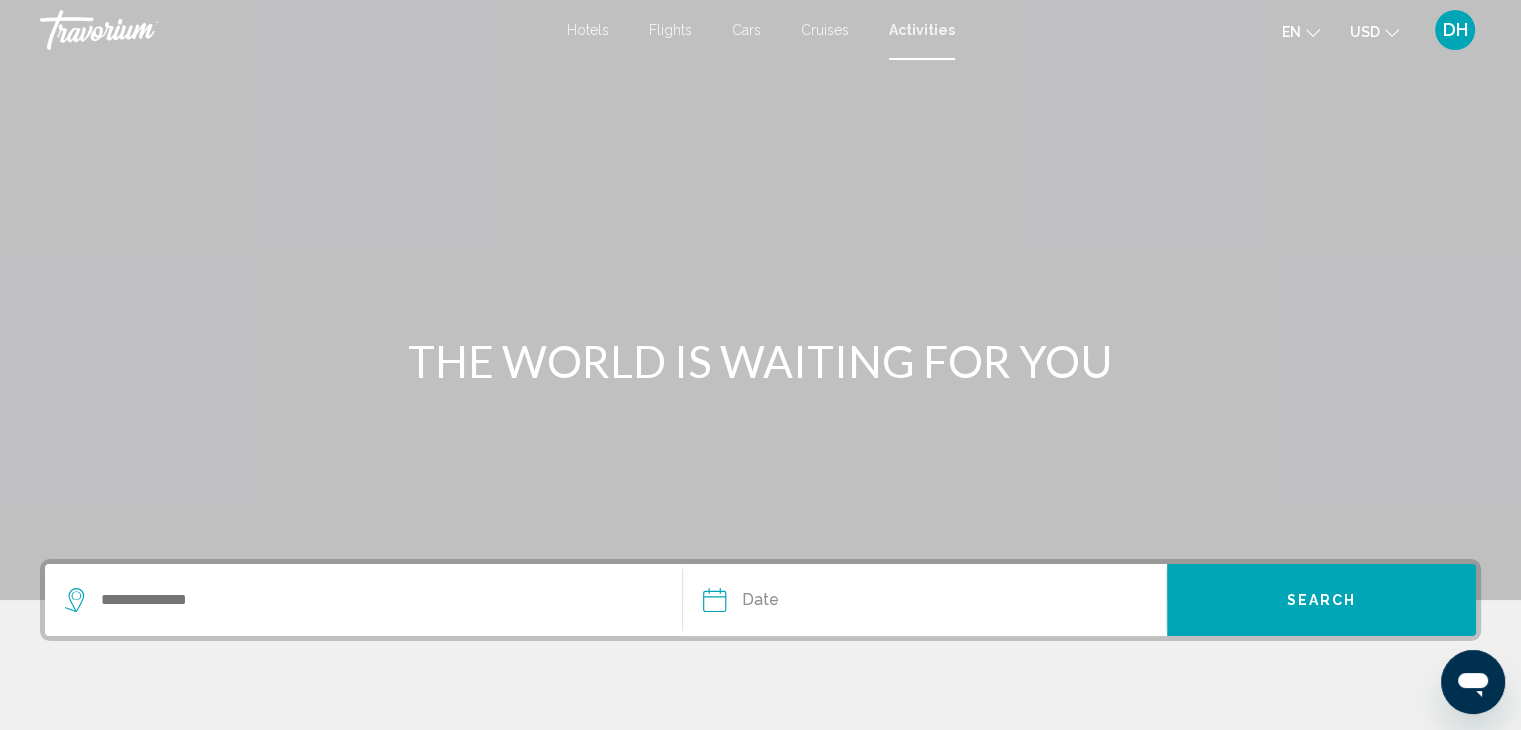 click on "Hotels" at bounding box center (588, 30) 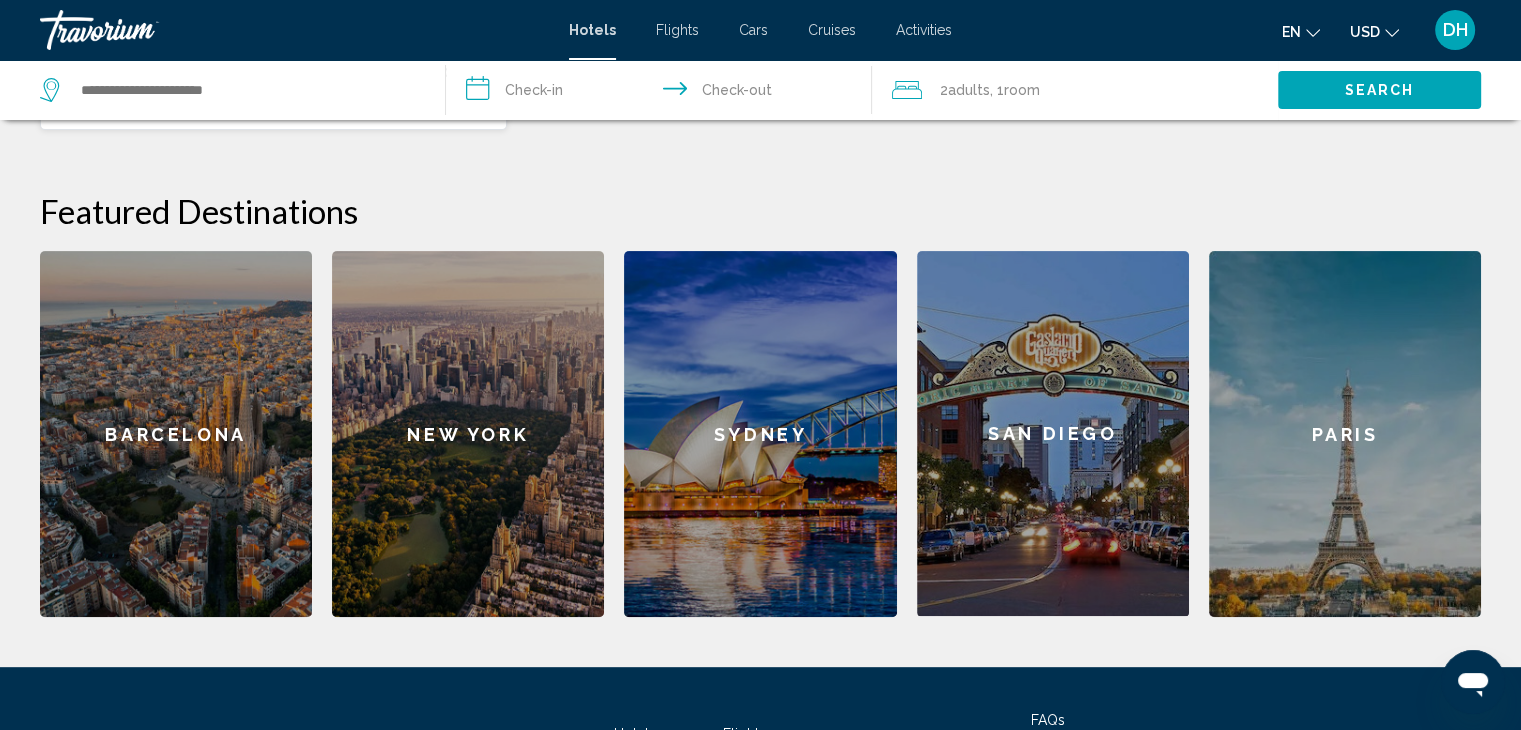 scroll, scrollTop: 700, scrollLeft: 0, axis: vertical 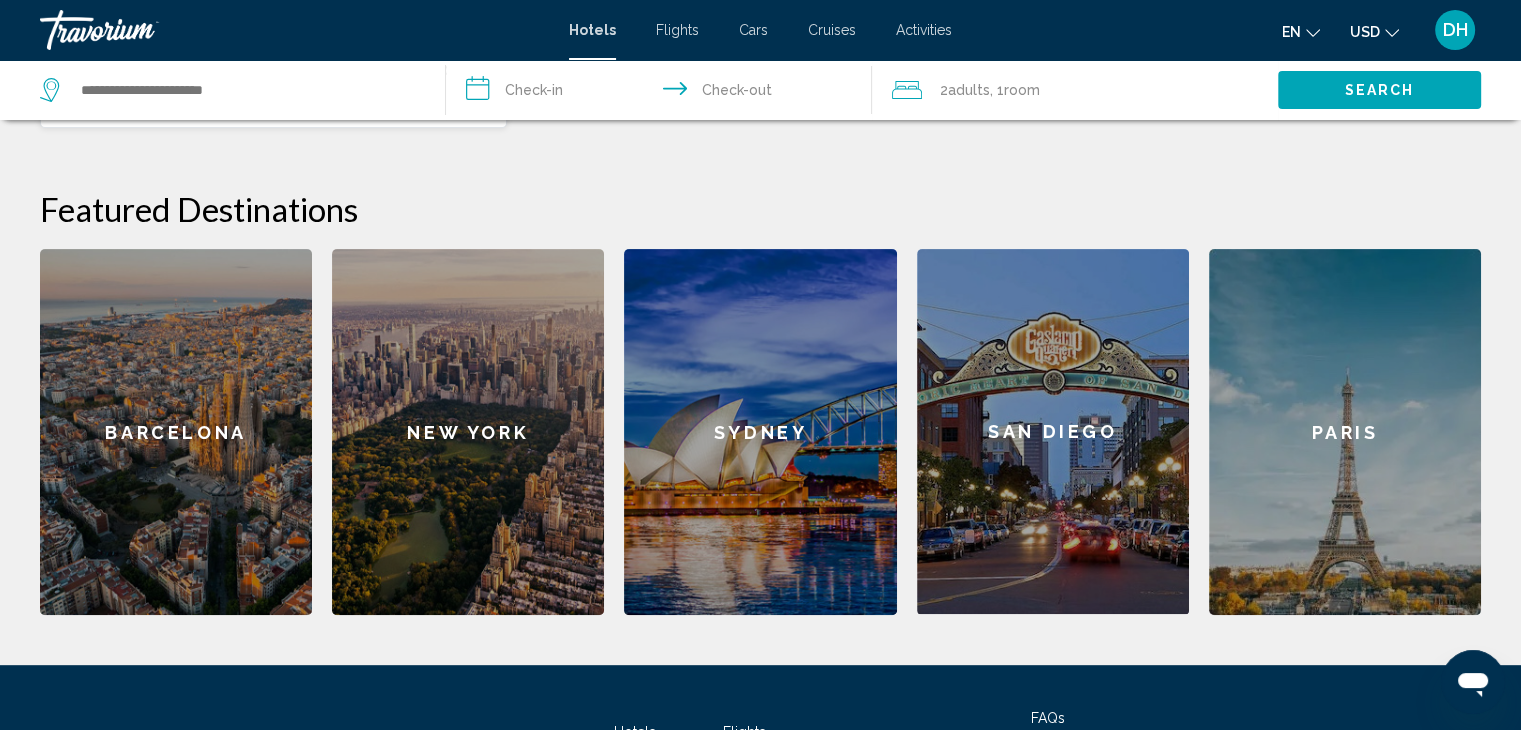 click on "Barcelona" 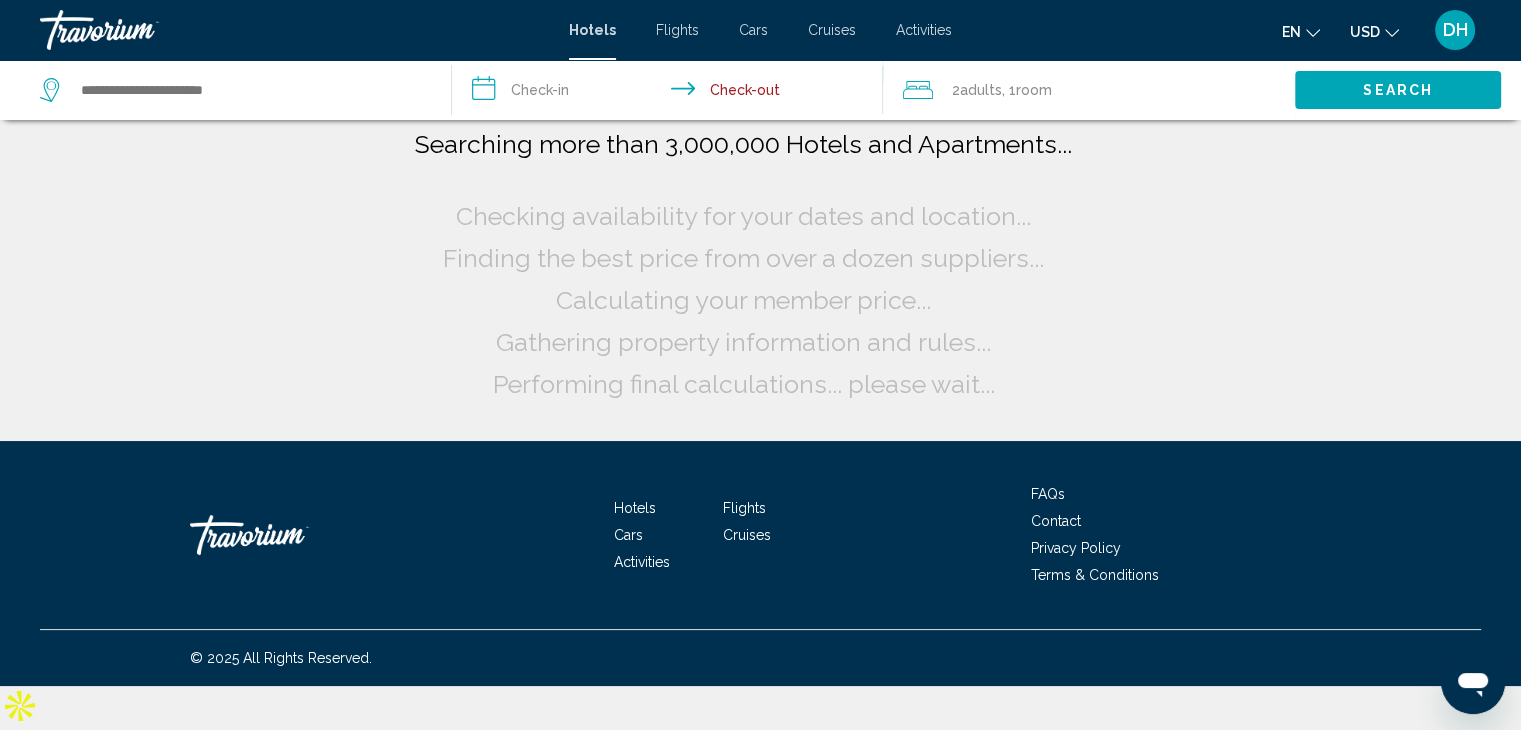 scroll, scrollTop: 0, scrollLeft: 0, axis: both 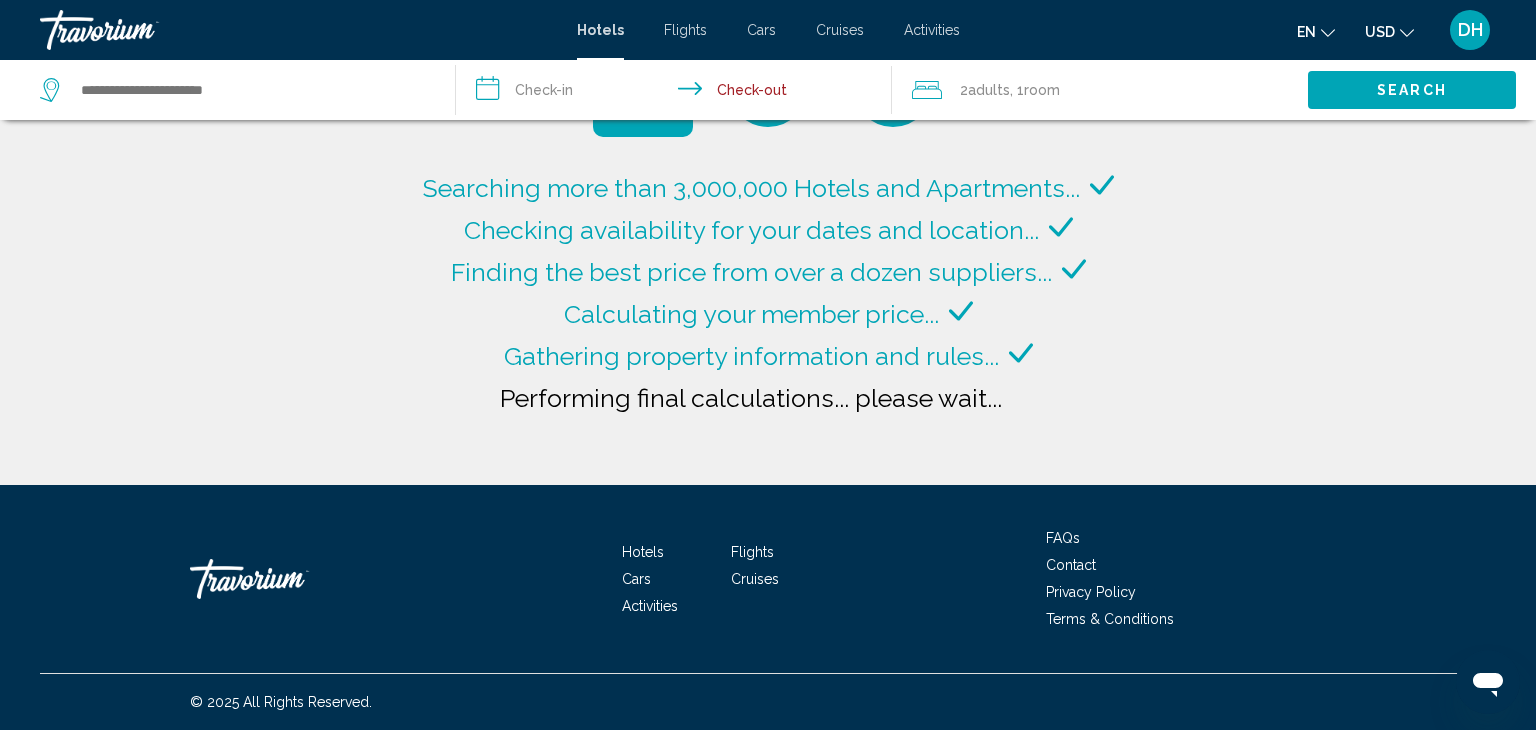 type on "**********" 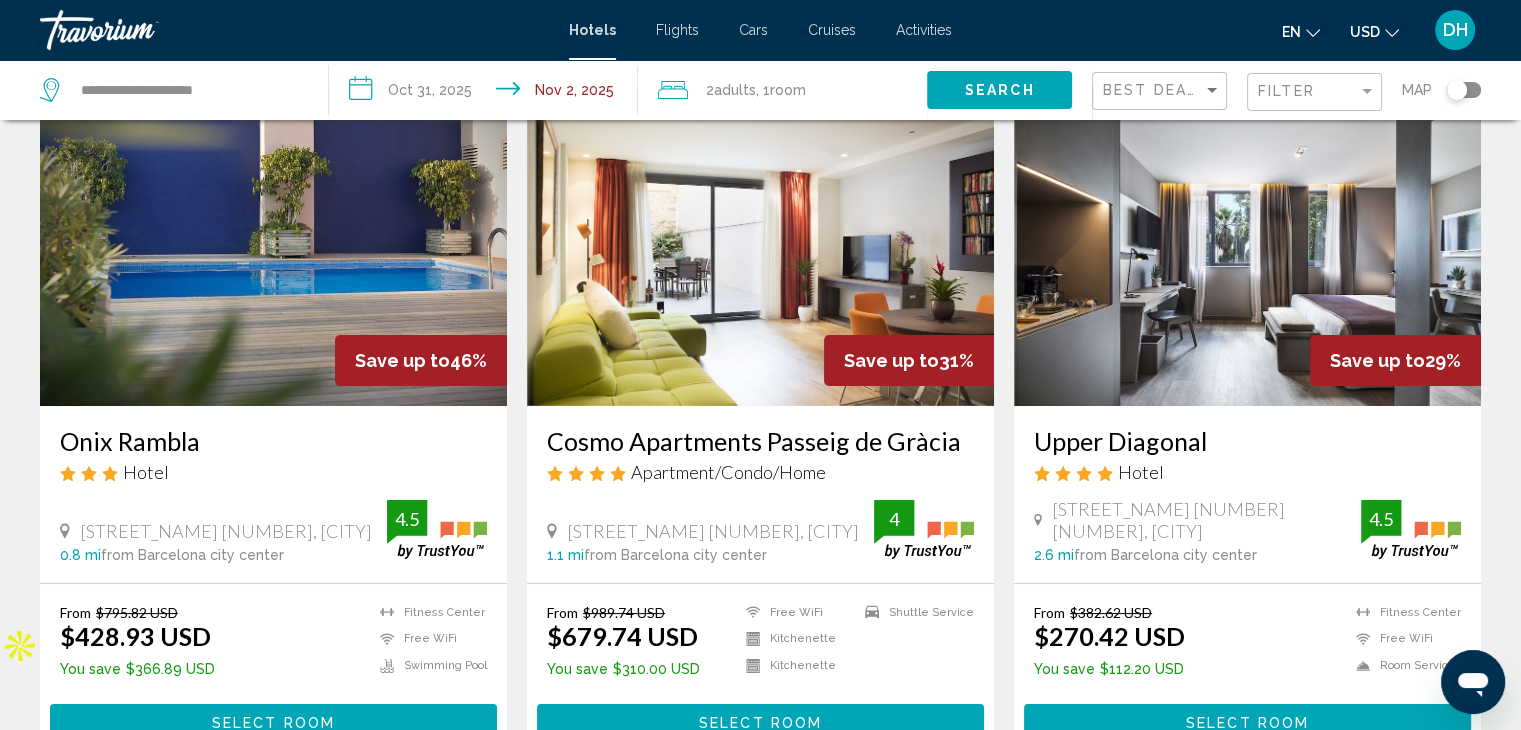 scroll, scrollTop: 0, scrollLeft: 0, axis: both 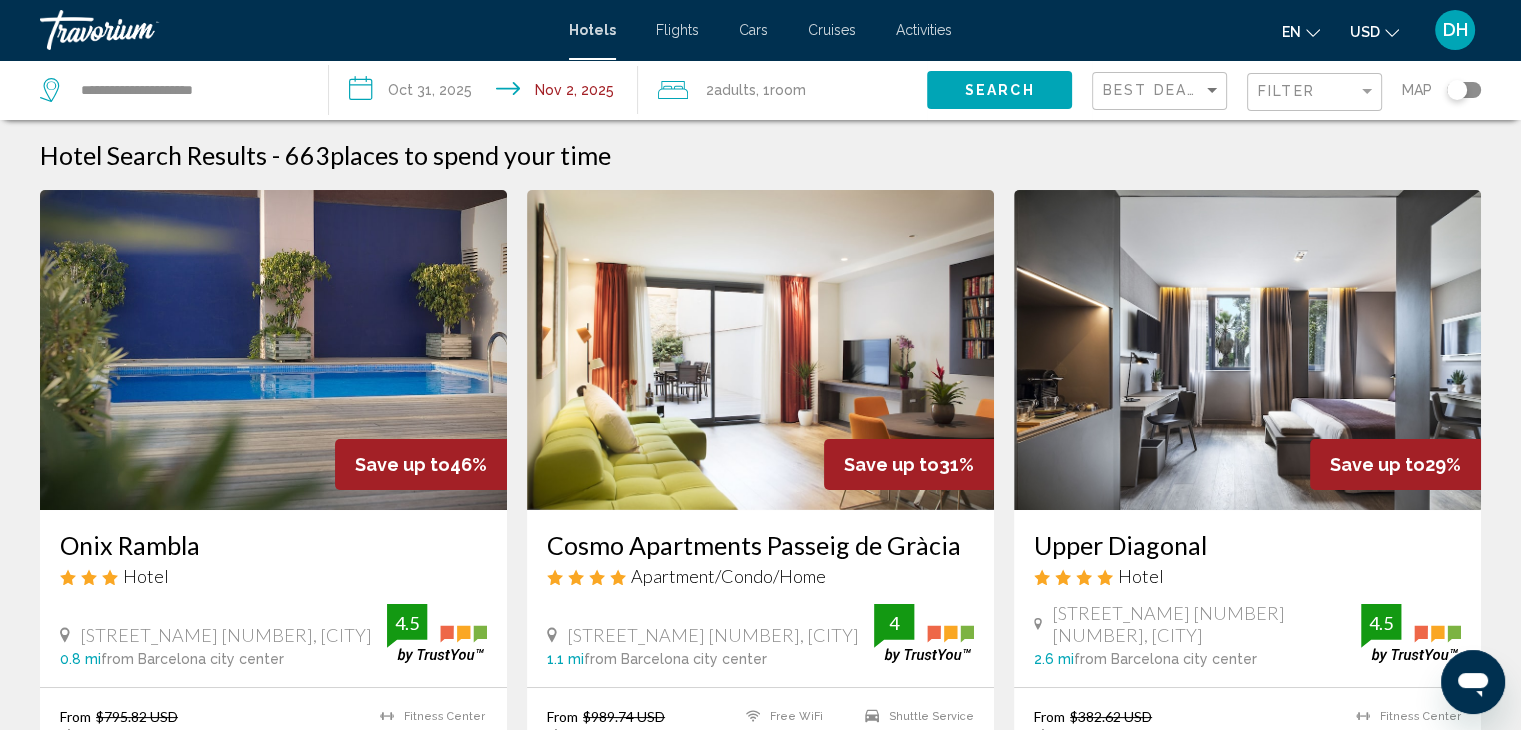 click on "**********" at bounding box center (487, 93) 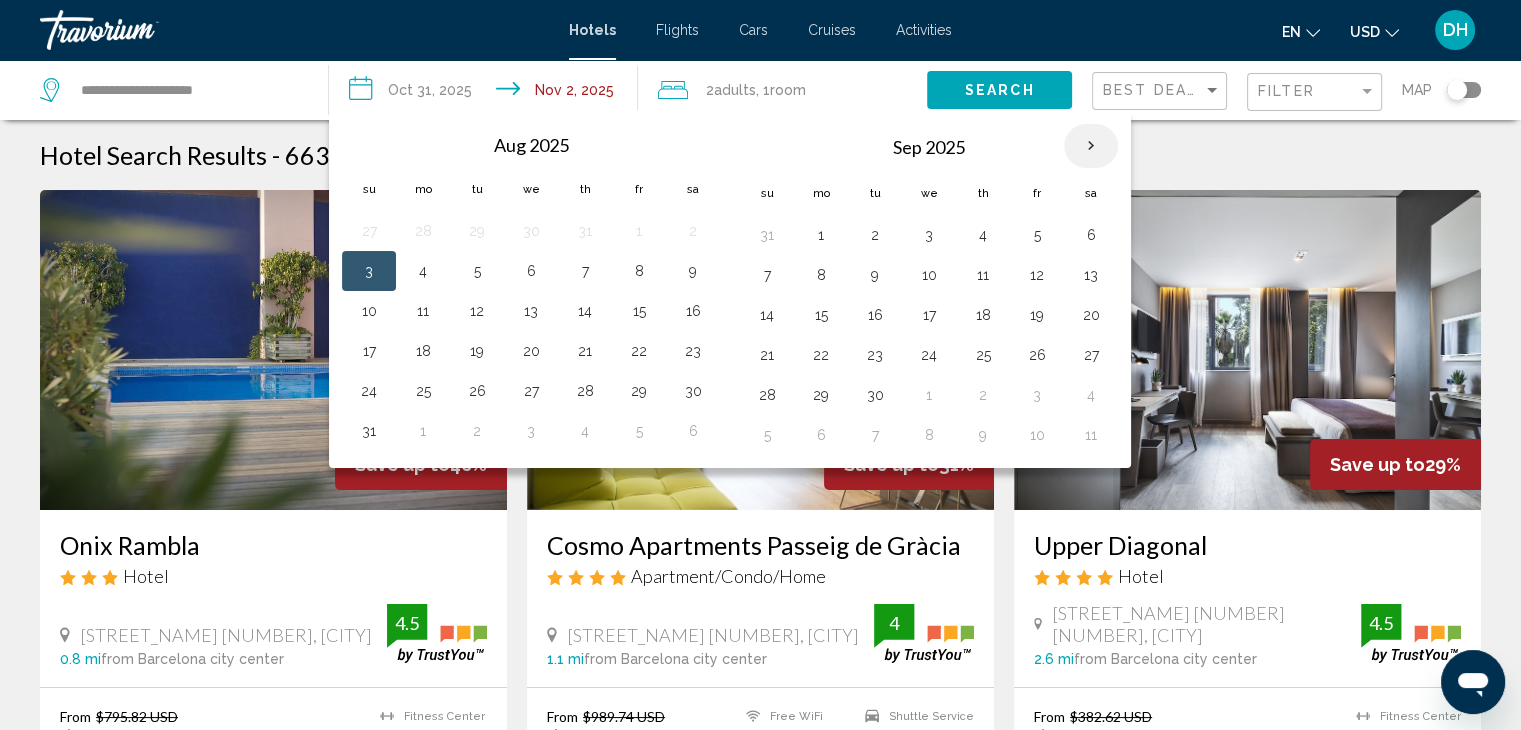click at bounding box center [1091, 146] 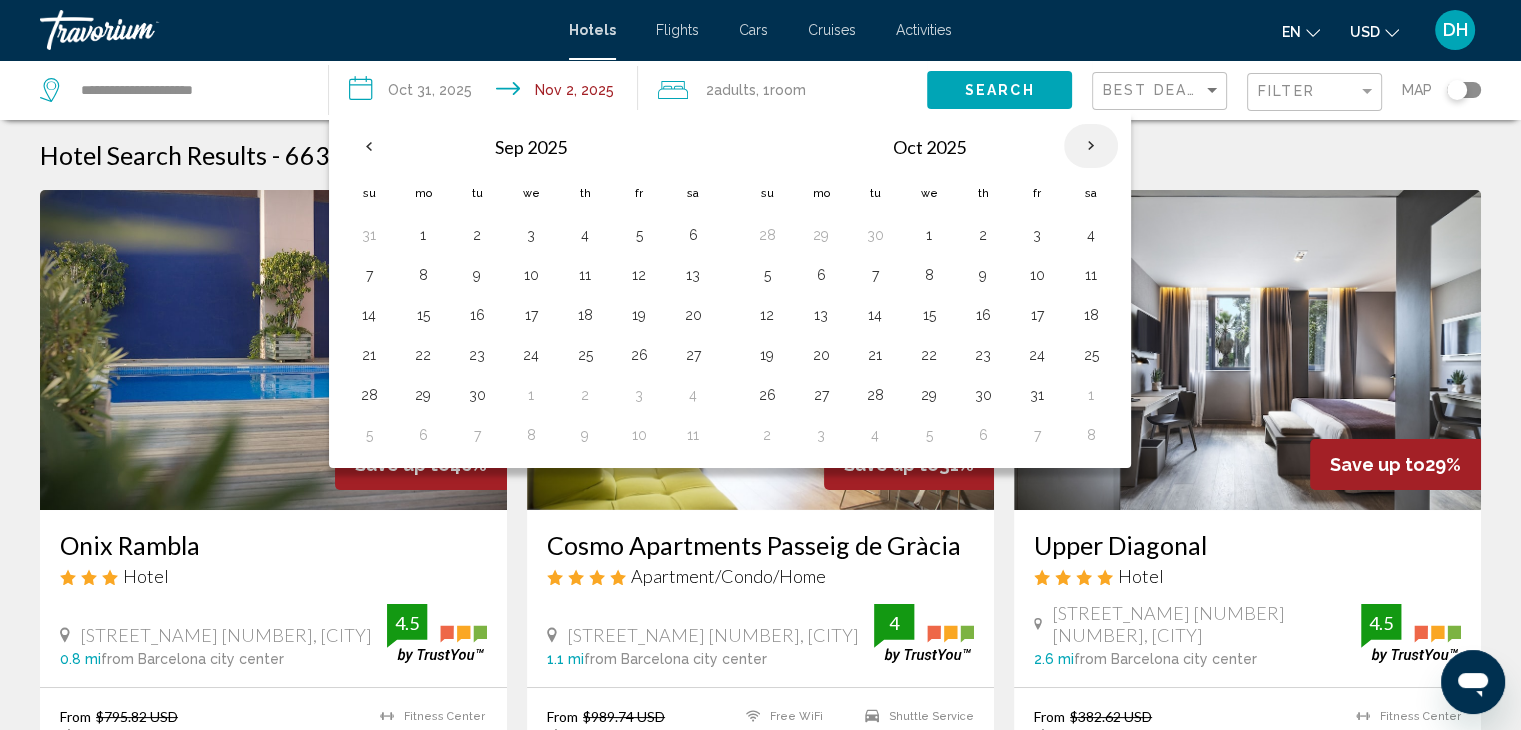 click at bounding box center [1091, 146] 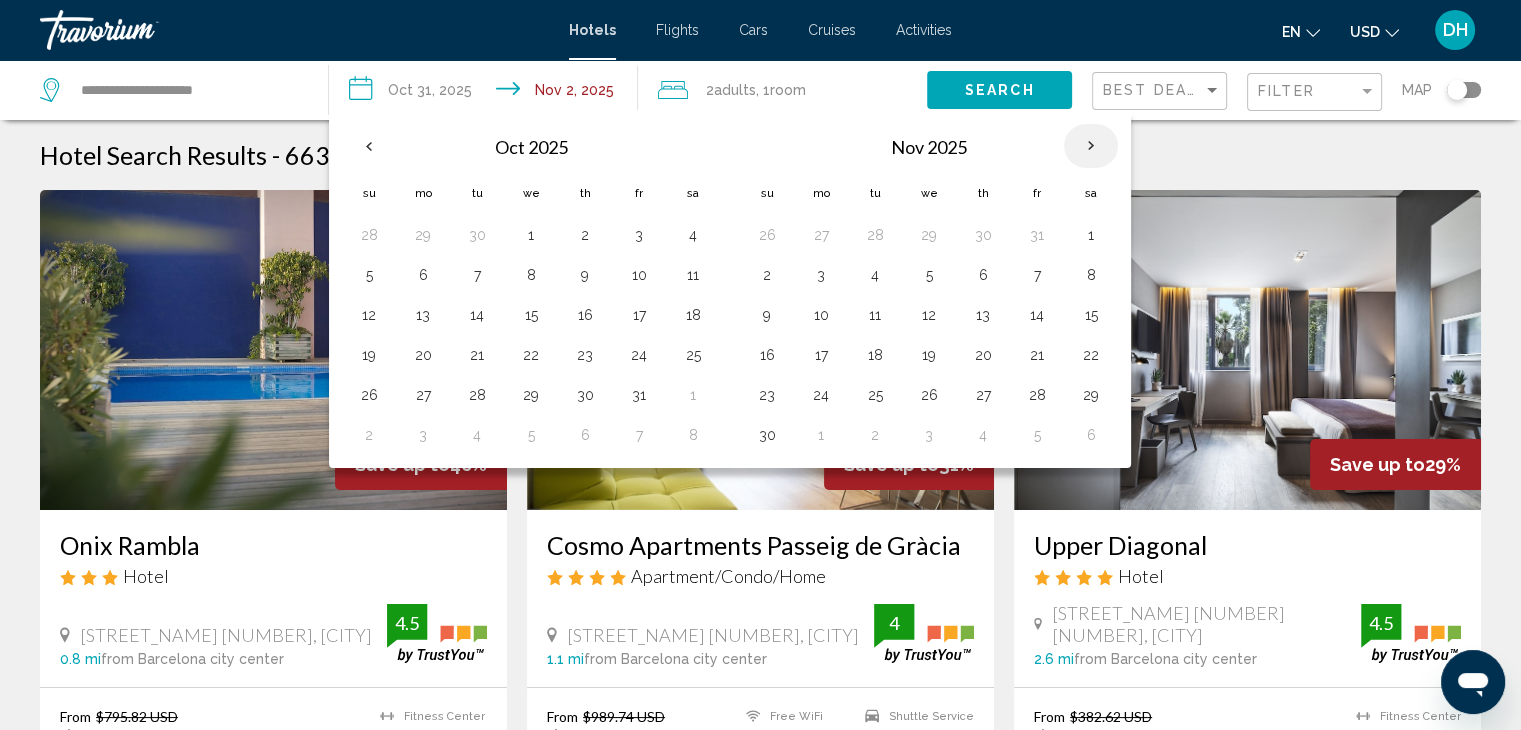 click at bounding box center [1091, 146] 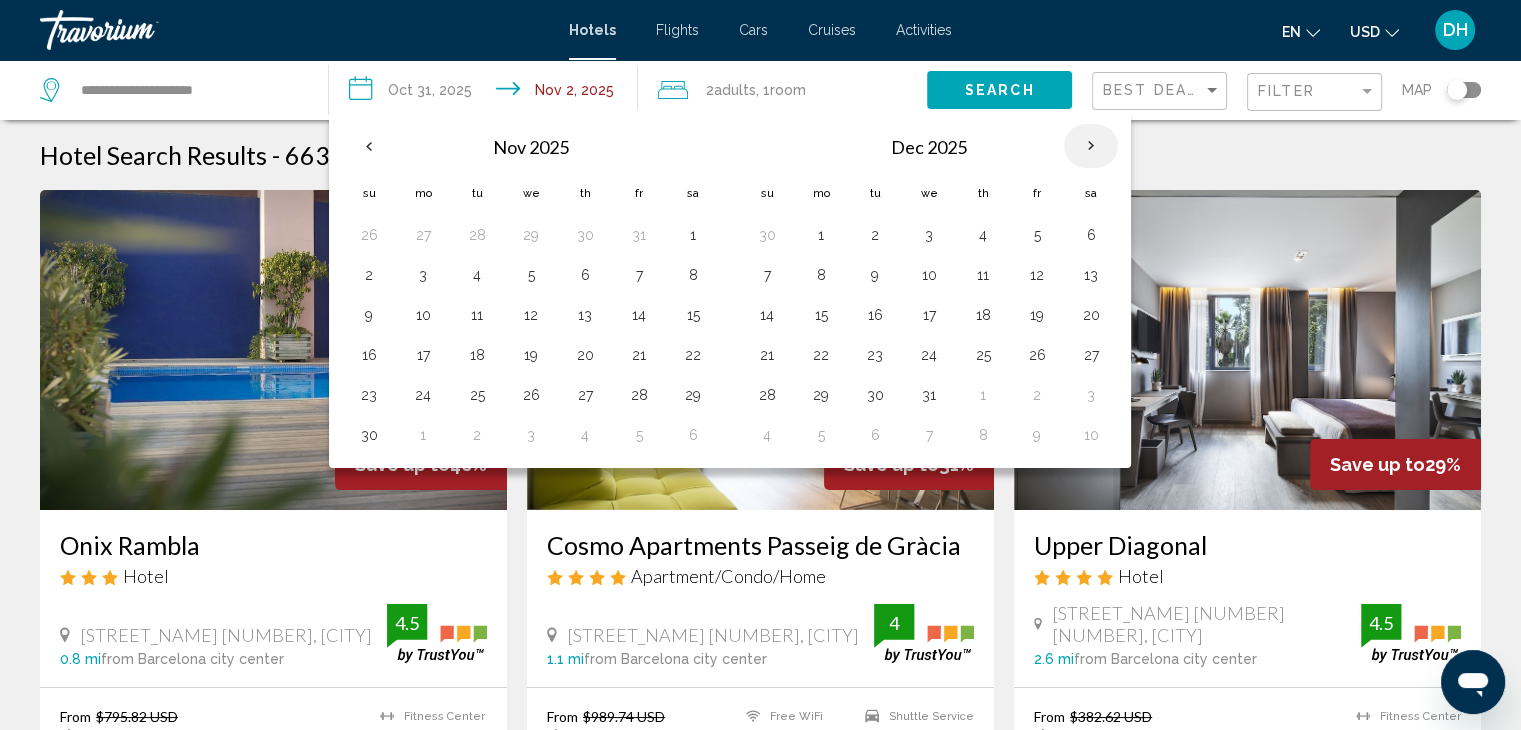 click at bounding box center [1091, 146] 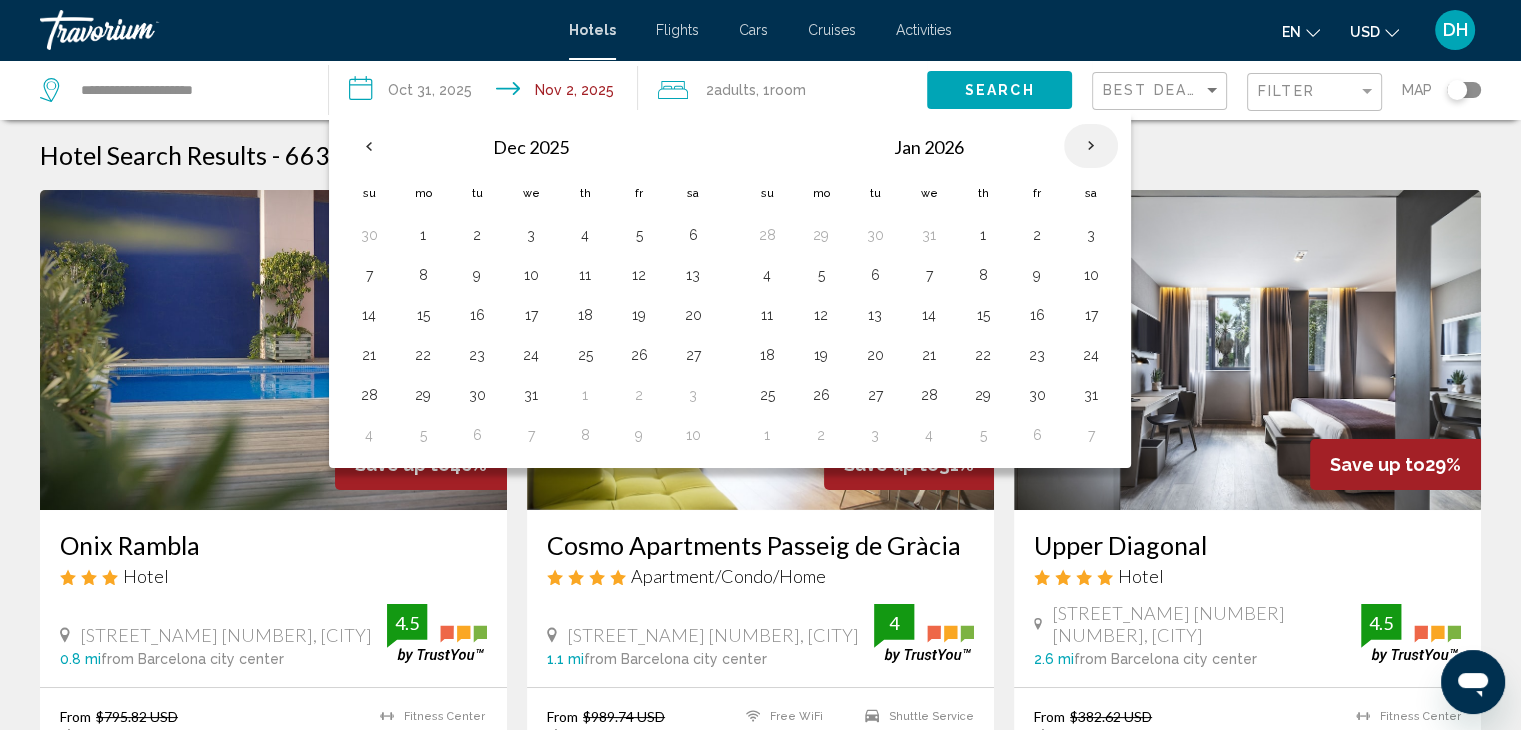 click at bounding box center [1091, 146] 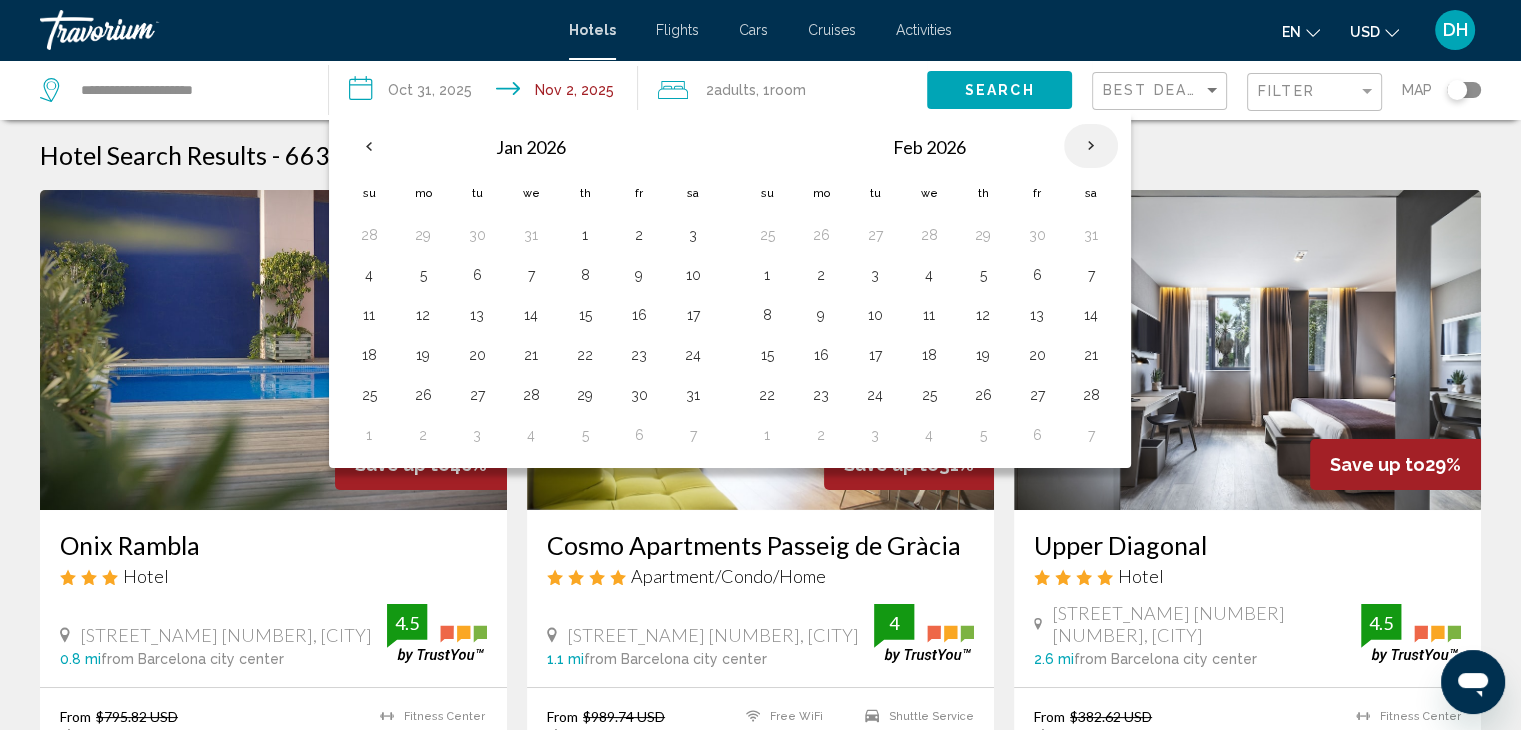 click at bounding box center [1091, 146] 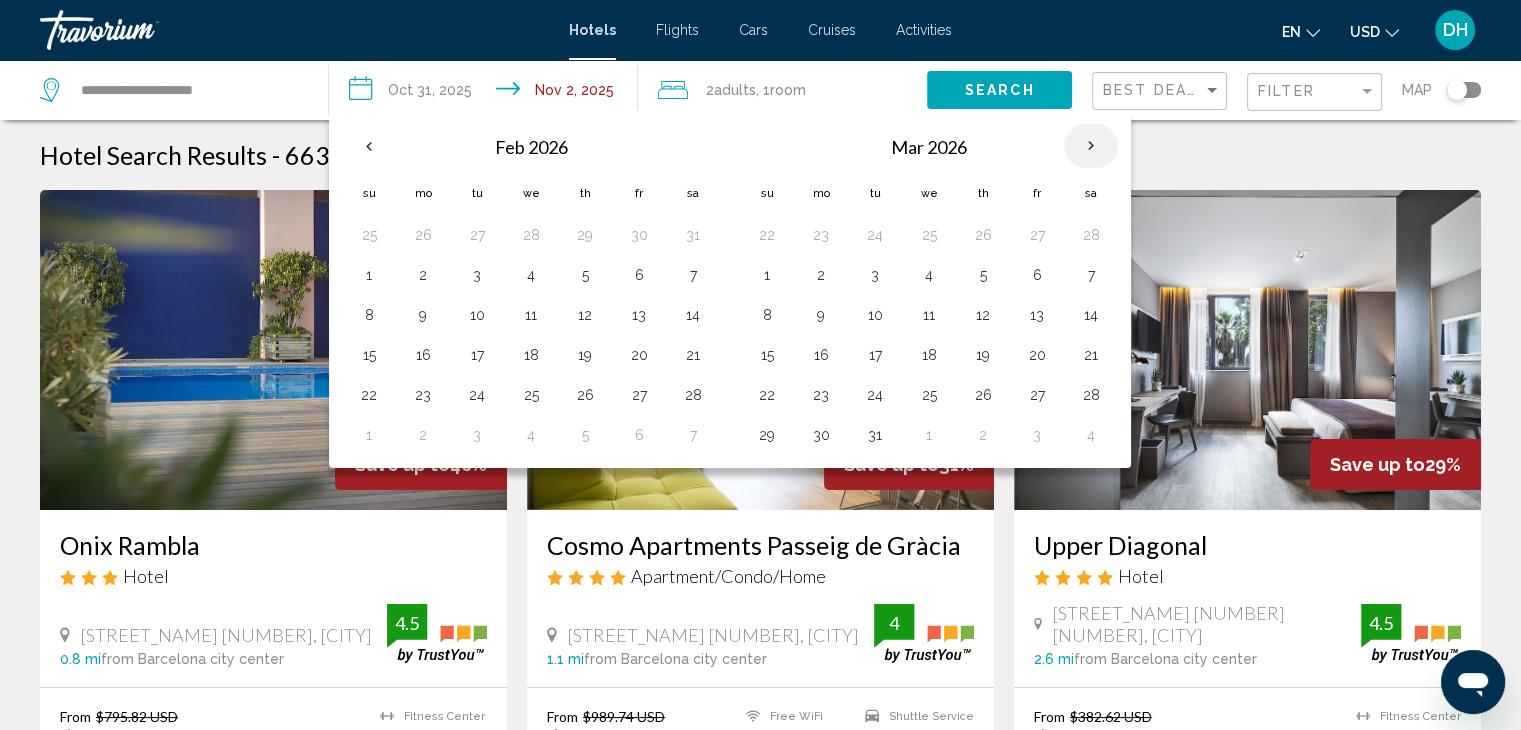 click at bounding box center (1091, 146) 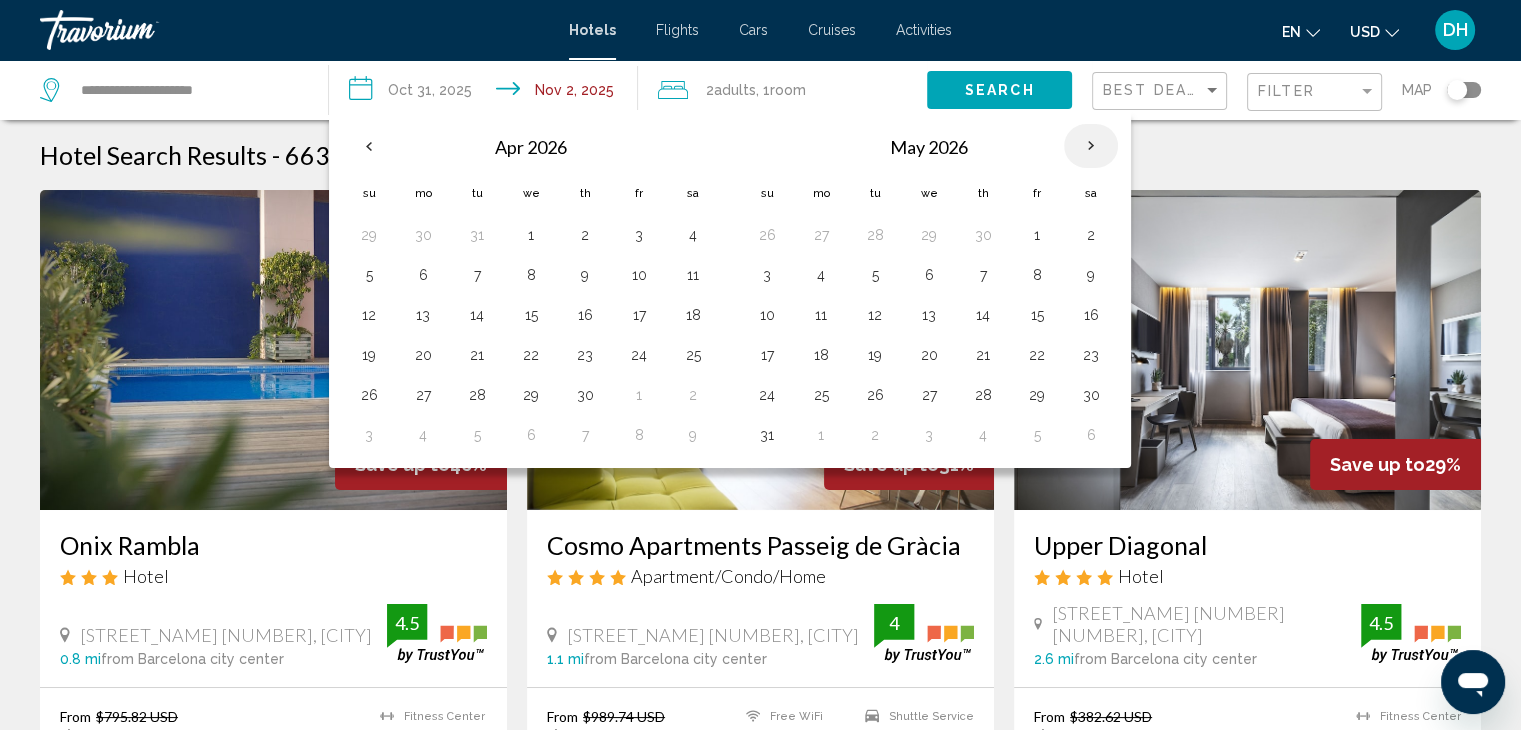 click at bounding box center (1091, 146) 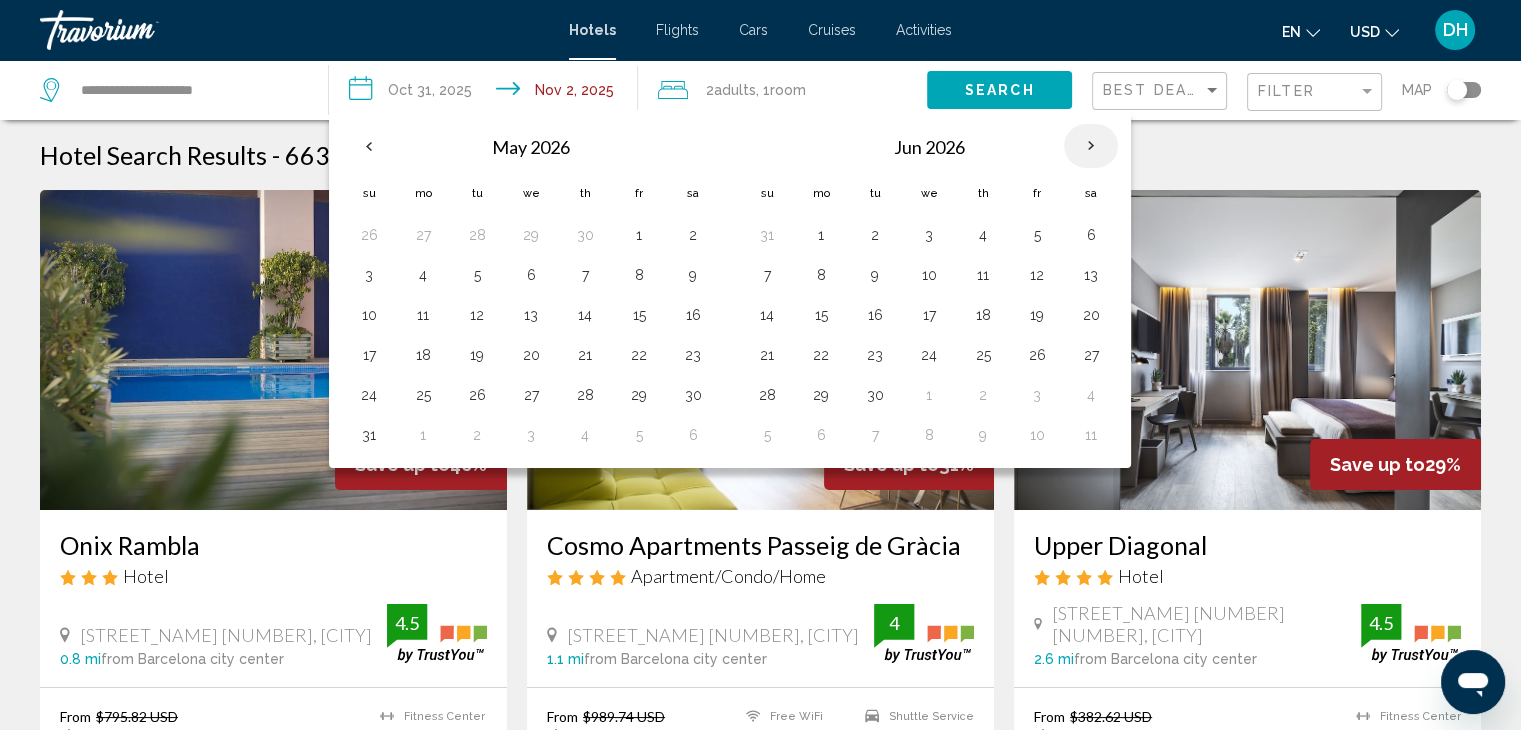 click at bounding box center (1091, 146) 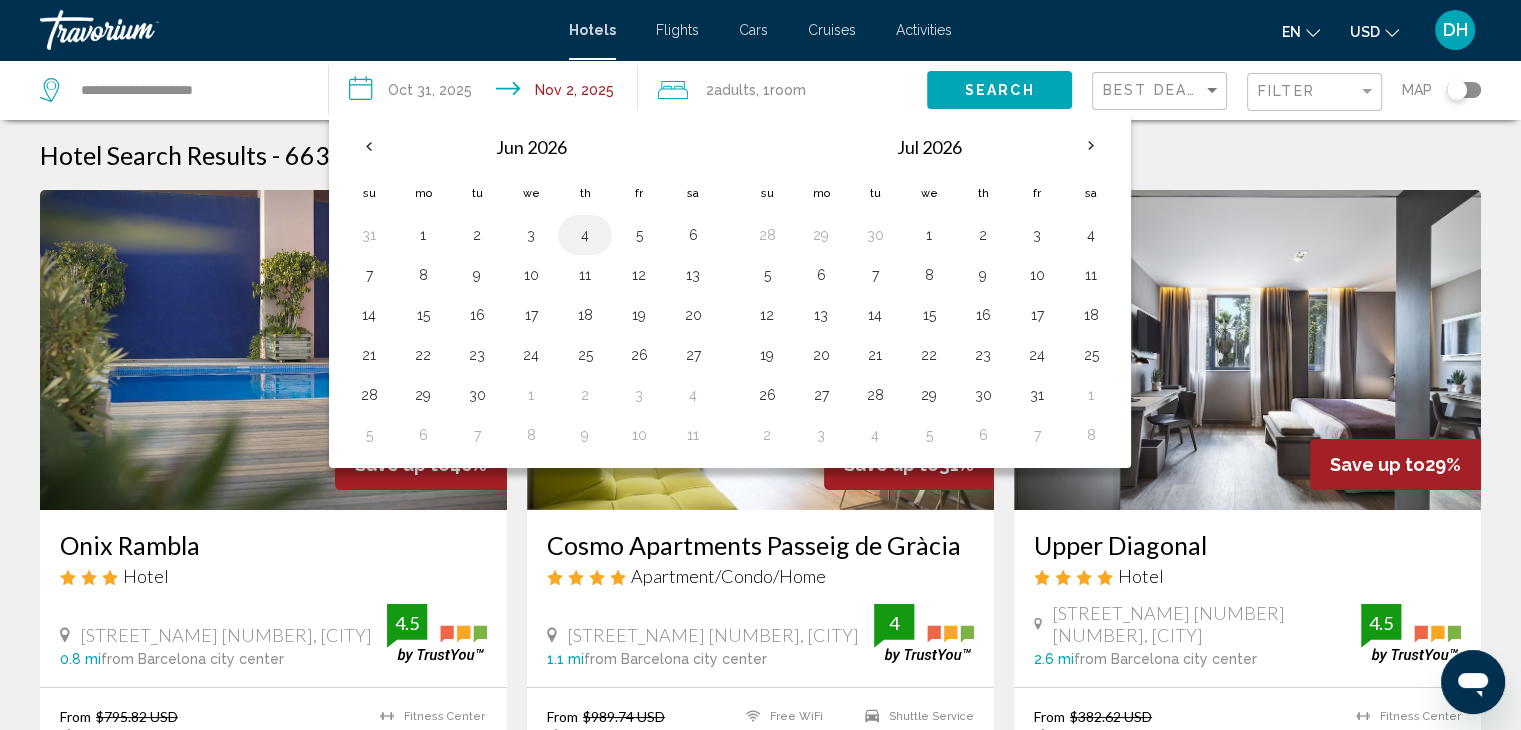 click on "4" at bounding box center [585, 235] 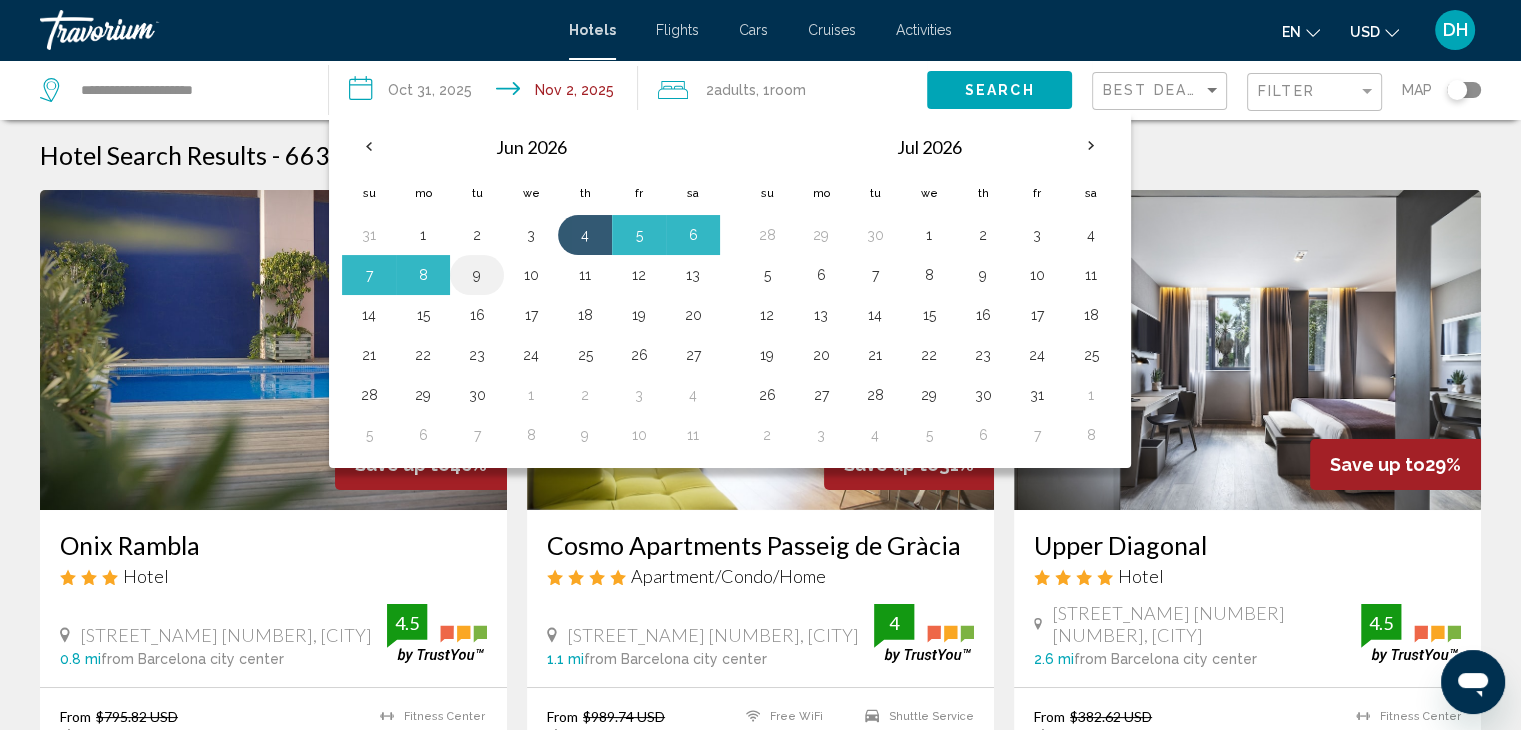 click on "9" at bounding box center (477, 275) 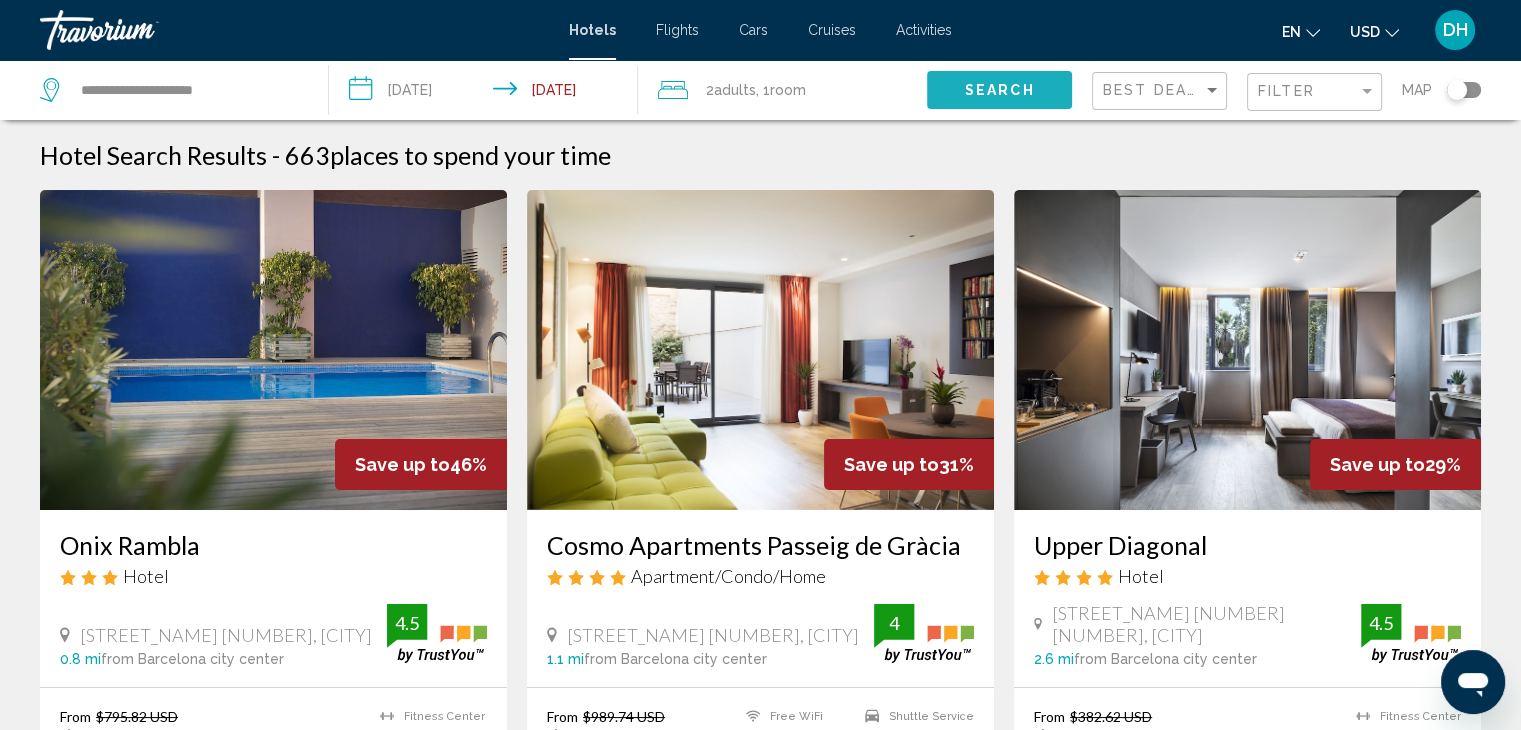 click on "Search" 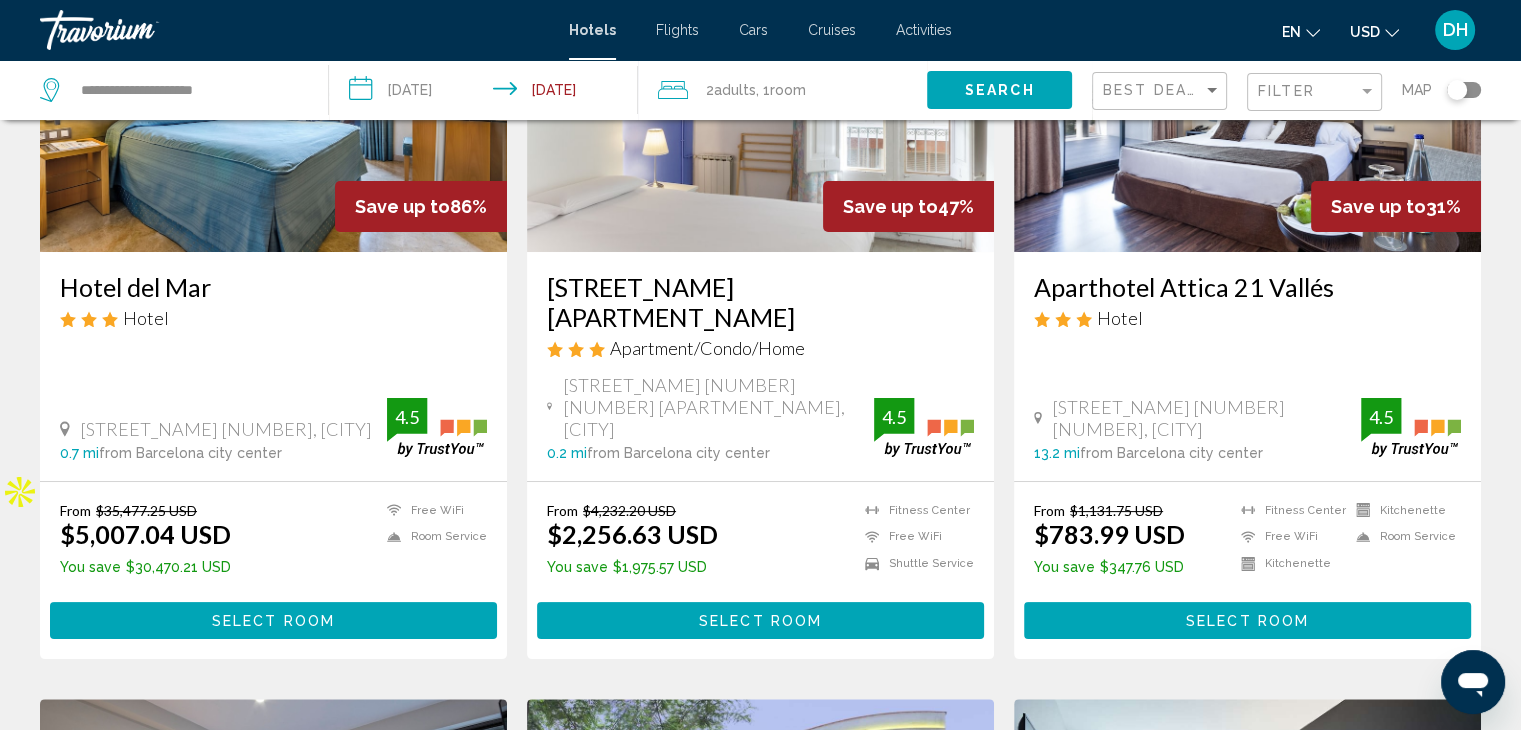scroll, scrollTop: 0, scrollLeft: 0, axis: both 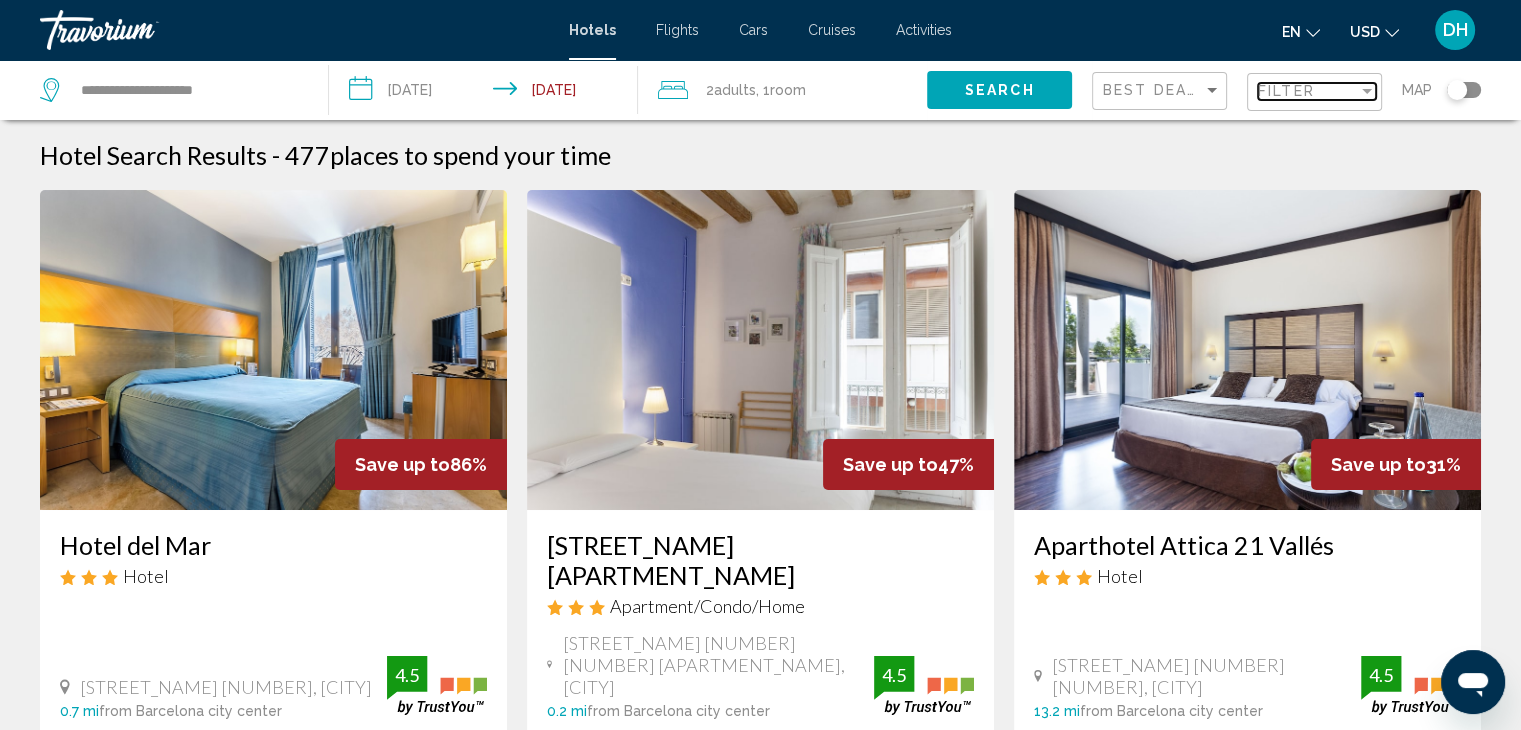 click on "Filter" at bounding box center [1308, 91] 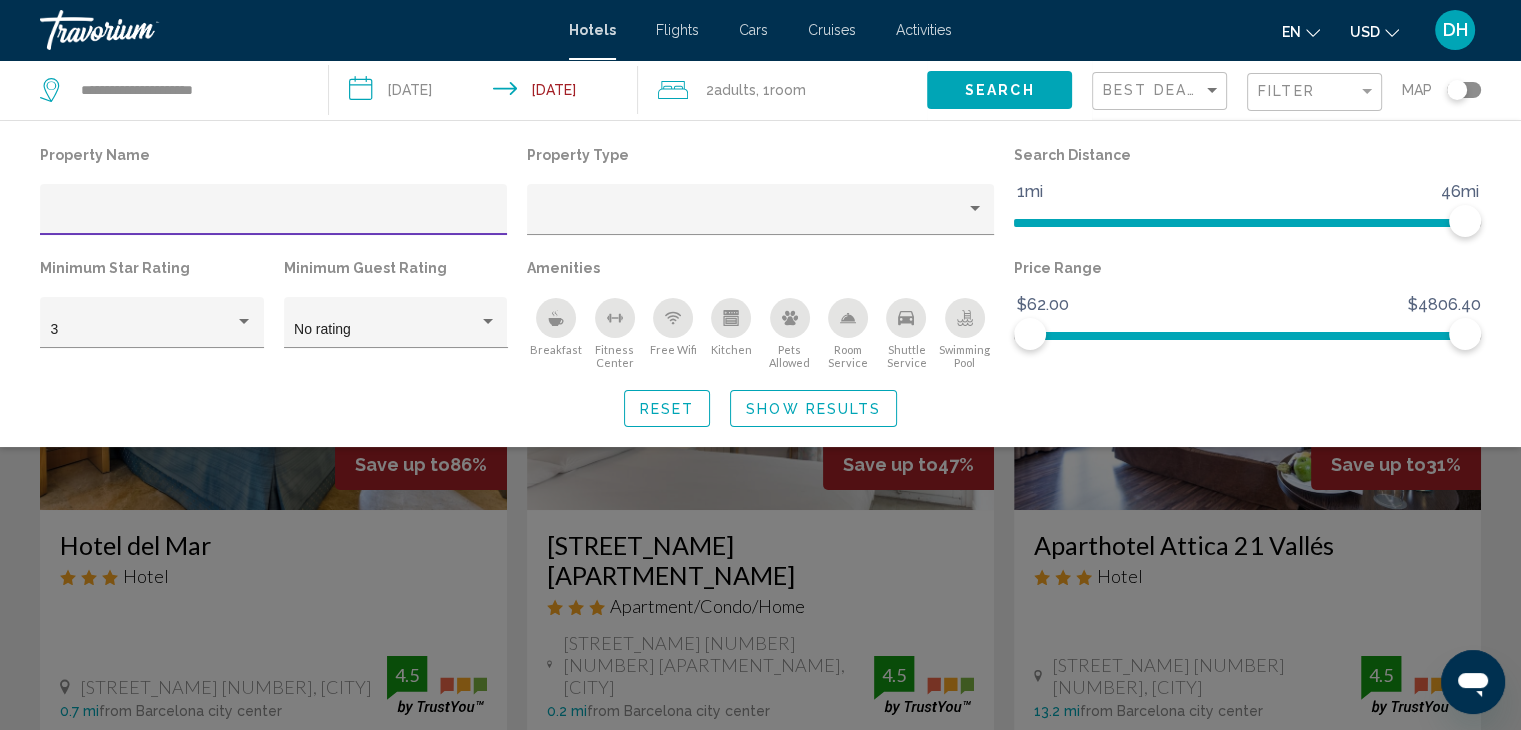 click 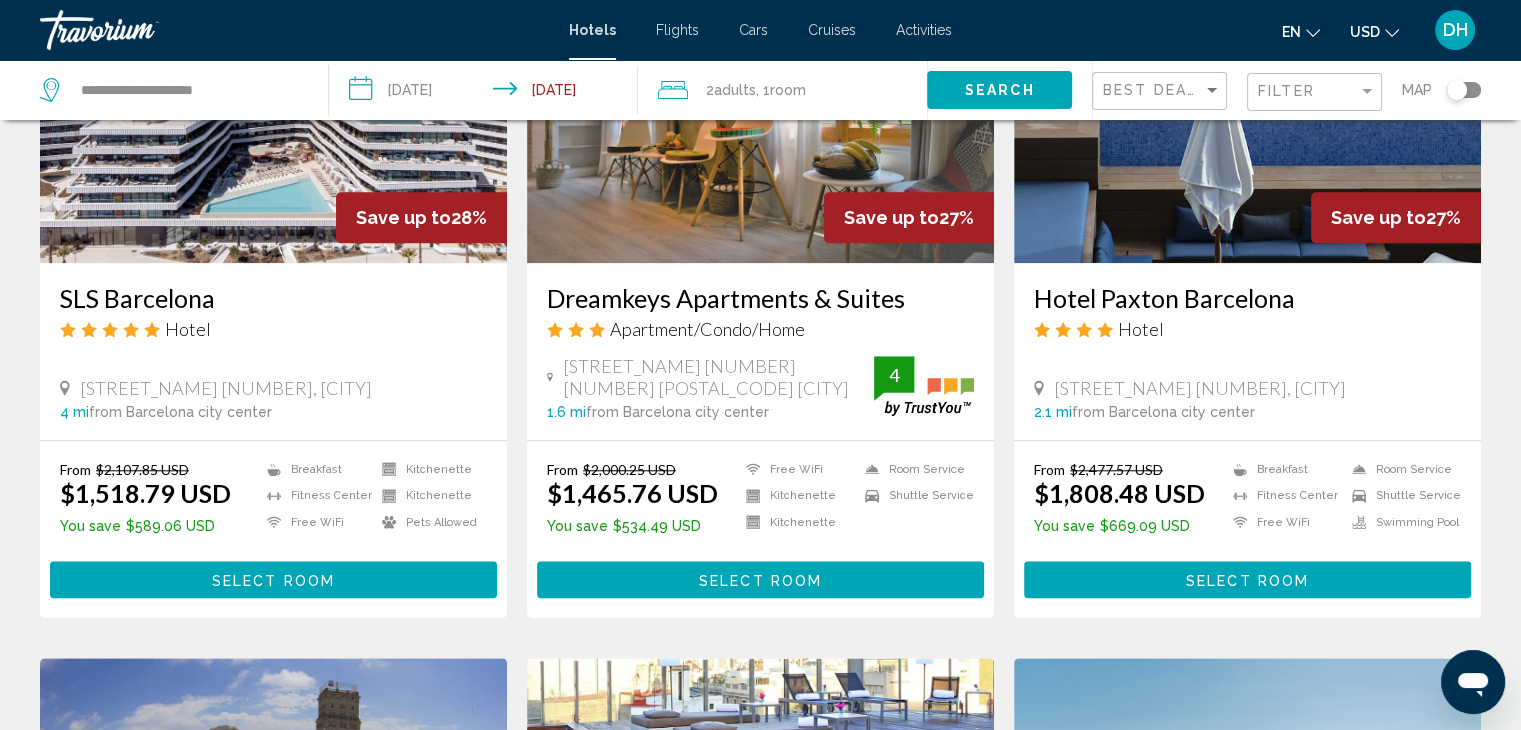 scroll, scrollTop: 1728, scrollLeft: 0, axis: vertical 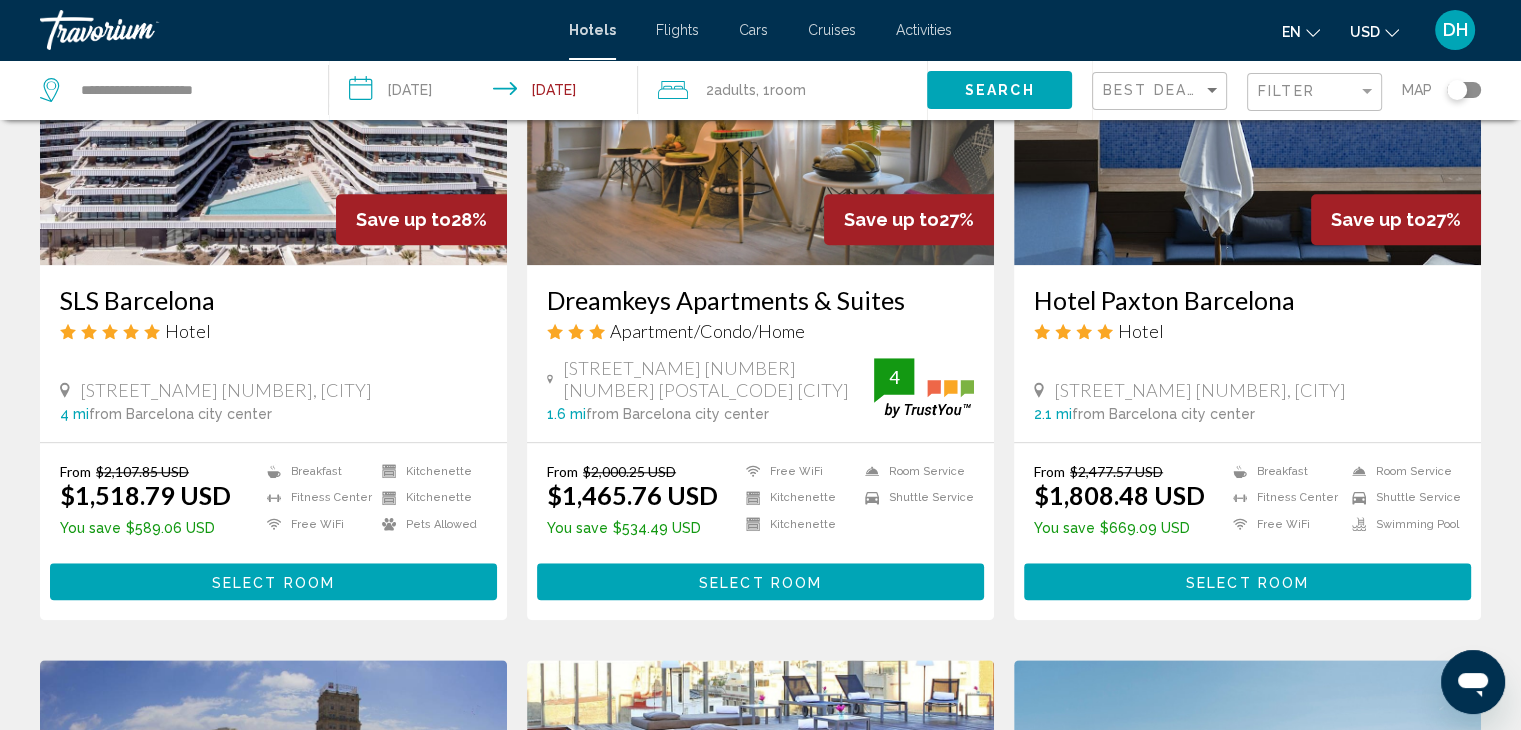 click on "From $2,000.25 USD $1,465.76 USD  You save  $534.49 USD
Free WiFi
Kitchenette
Kitchenette
Room Service
Shuttle Service  4 Select Room" at bounding box center [760, 531] 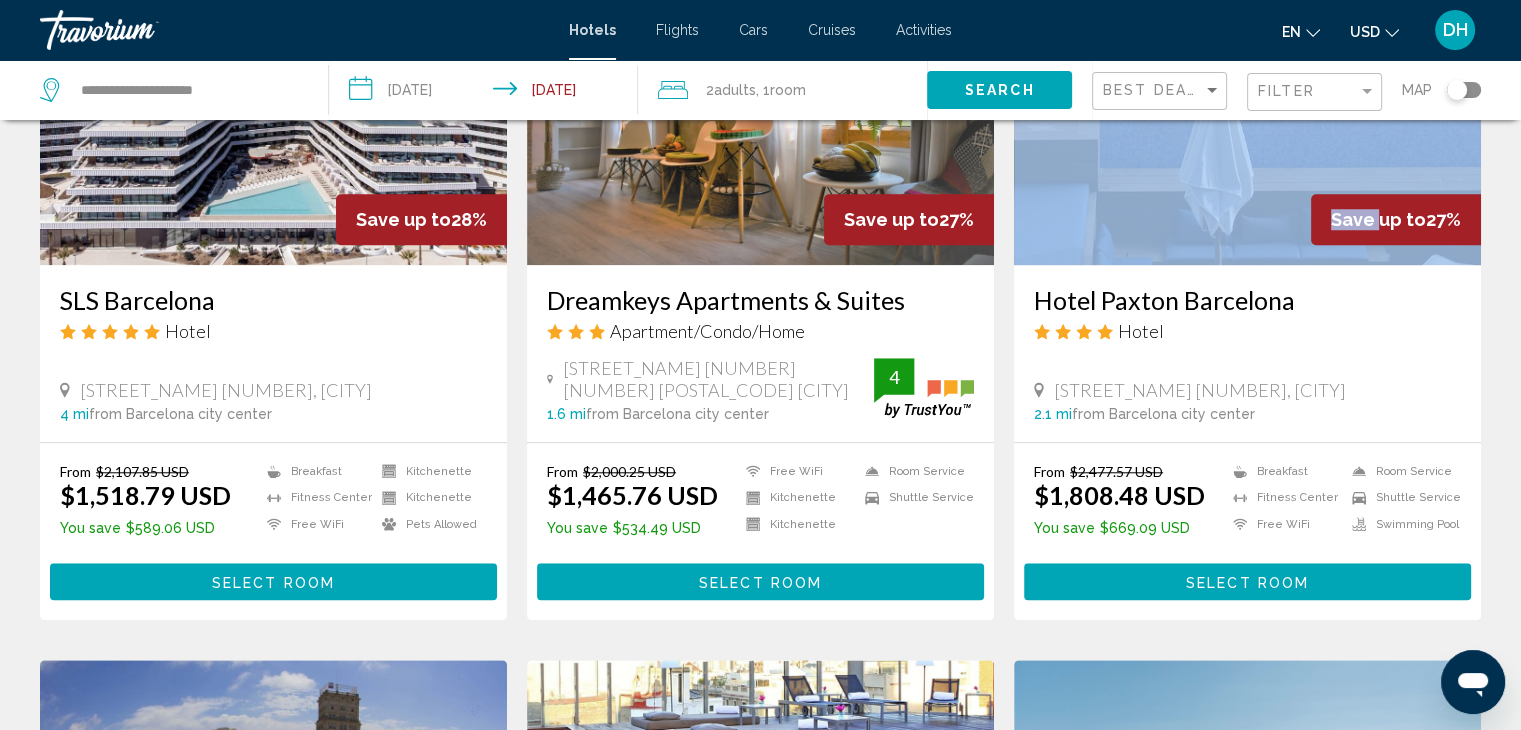 click on "From $2,000.25 USD $1,465.76 USD  You save  $534.49 USD
Free WiFi
Kitchenette
Kitchenette
Room Service
Shuttle Service  4 Select Room" at bounding box center [760, 531] 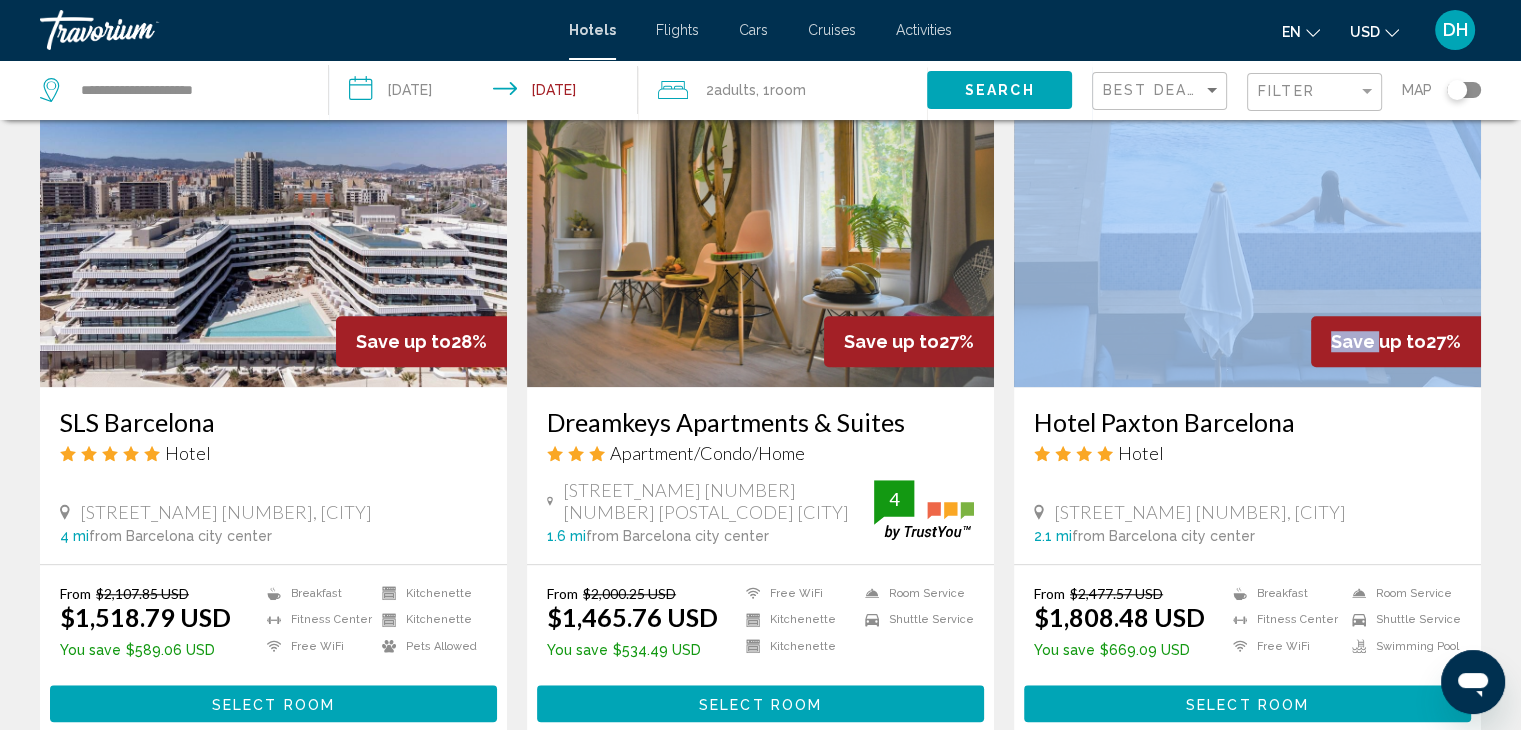 scroll, scrollTop: 1607, scrollLeft: 0, axis: vertical 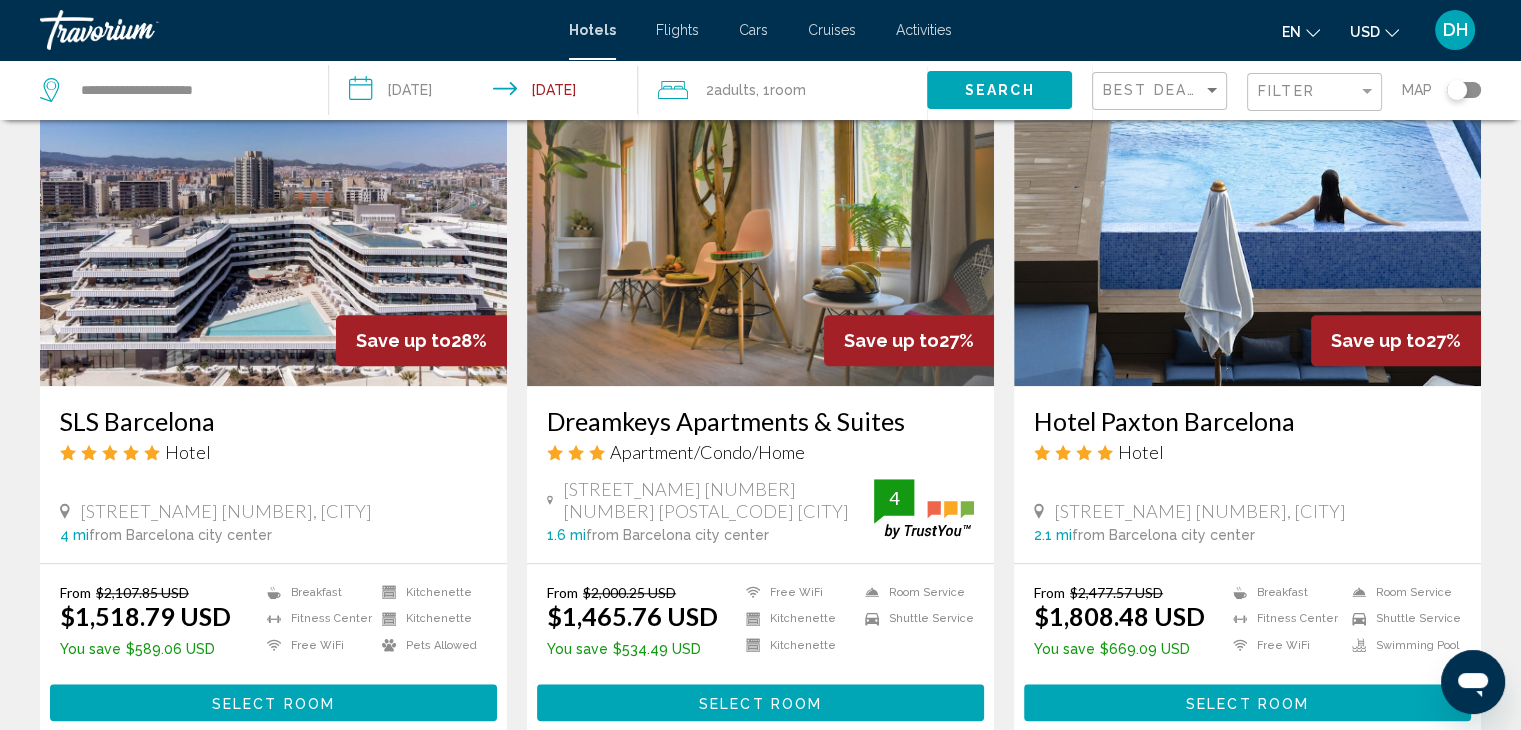 click on "Save up to  27%   [BRAND_NAME] & Suites
Apartment/Condo/Home
[STREET_NAME] [NUMBER] [NUMBER] [POSTAL_CODE] [CITY] 1.6 mi  from [CITY] city center from hotel 4 From $2,000.25 USD $1,465.76 USD  You save  $534.49 USD
Free WiFi
Kitchenette
Kitchenette
Room Service
Shuttle Service  4 Select Room" at bounding box center (760, 403) 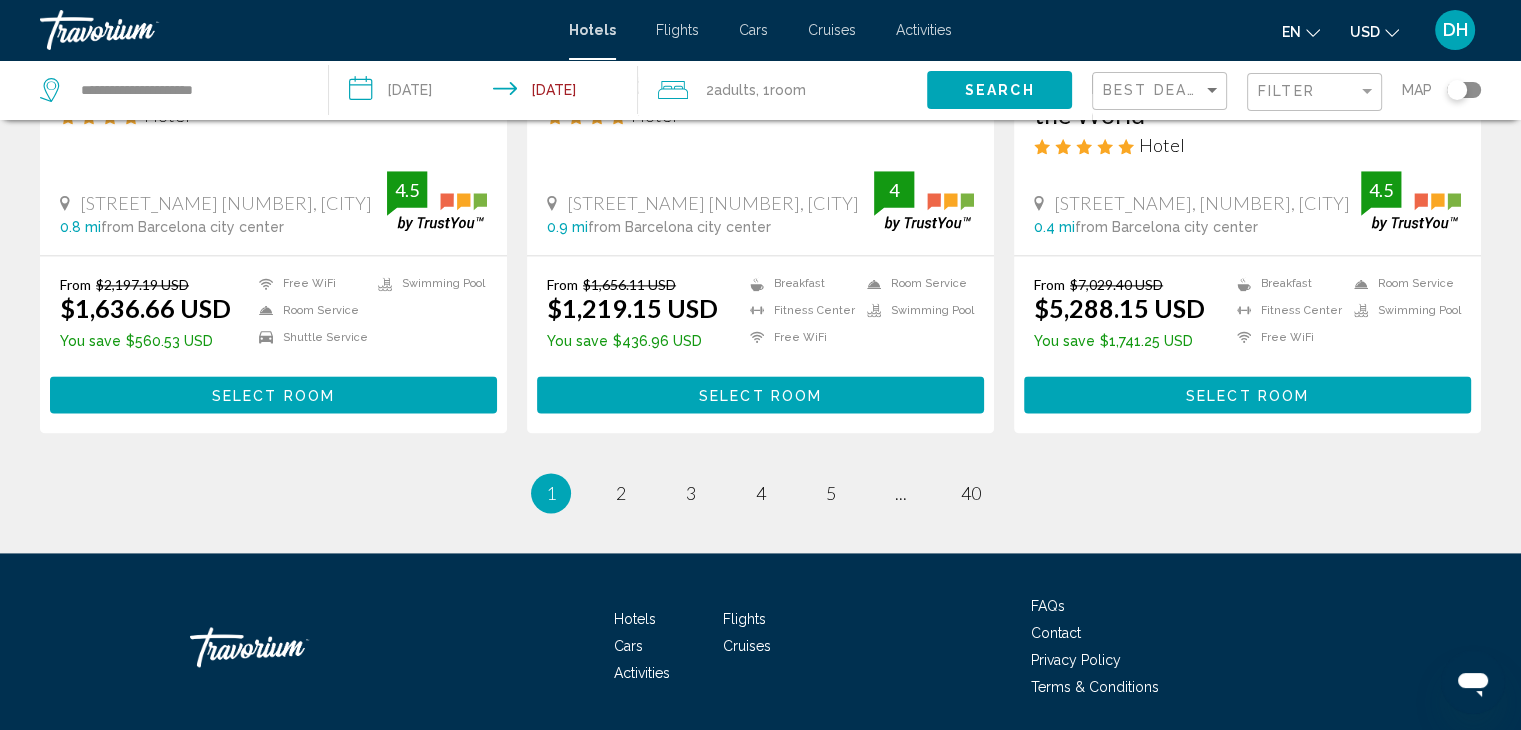 scroll, scrollTop: 2670, scrollLeft: 0, axis: vertical 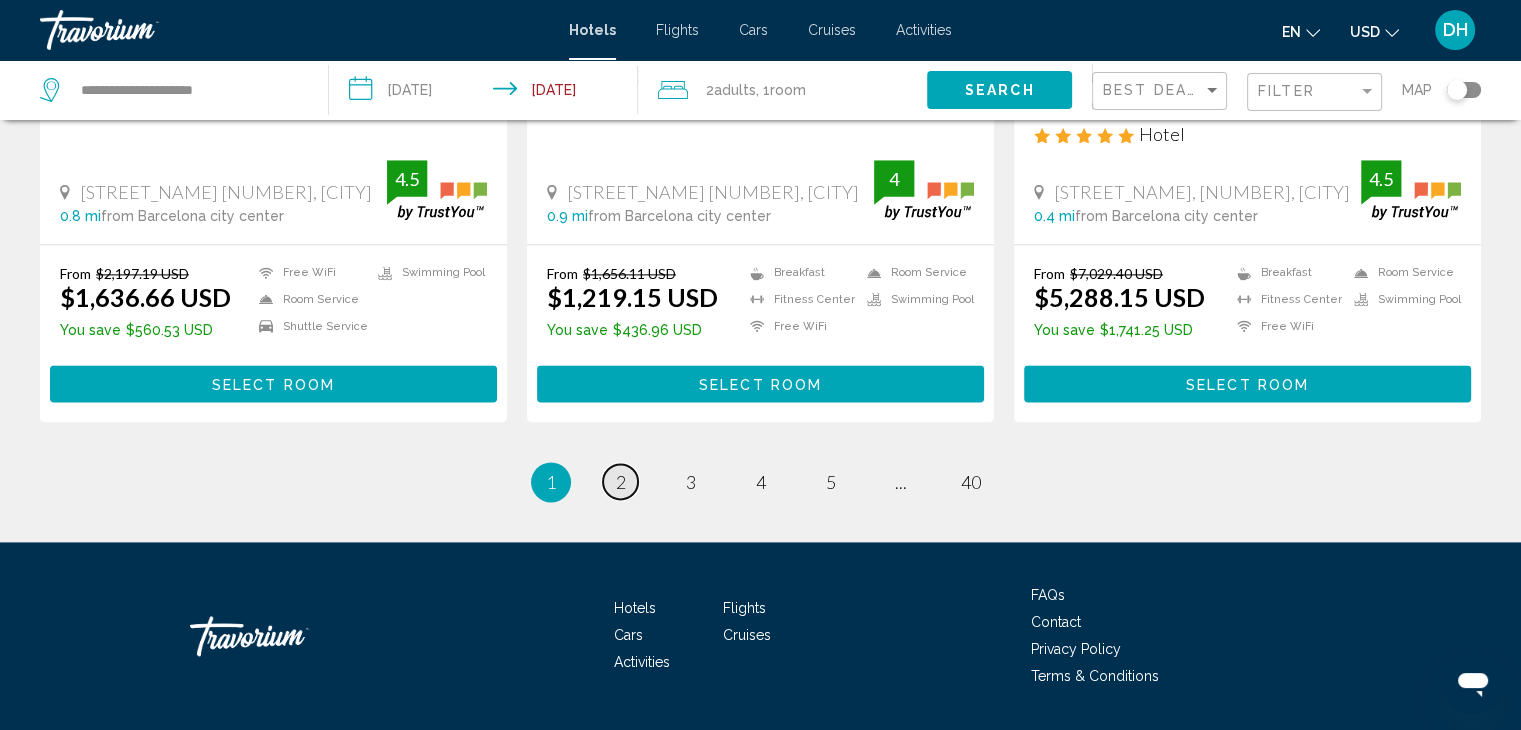 click on "2" at bounding box center [621, 482] 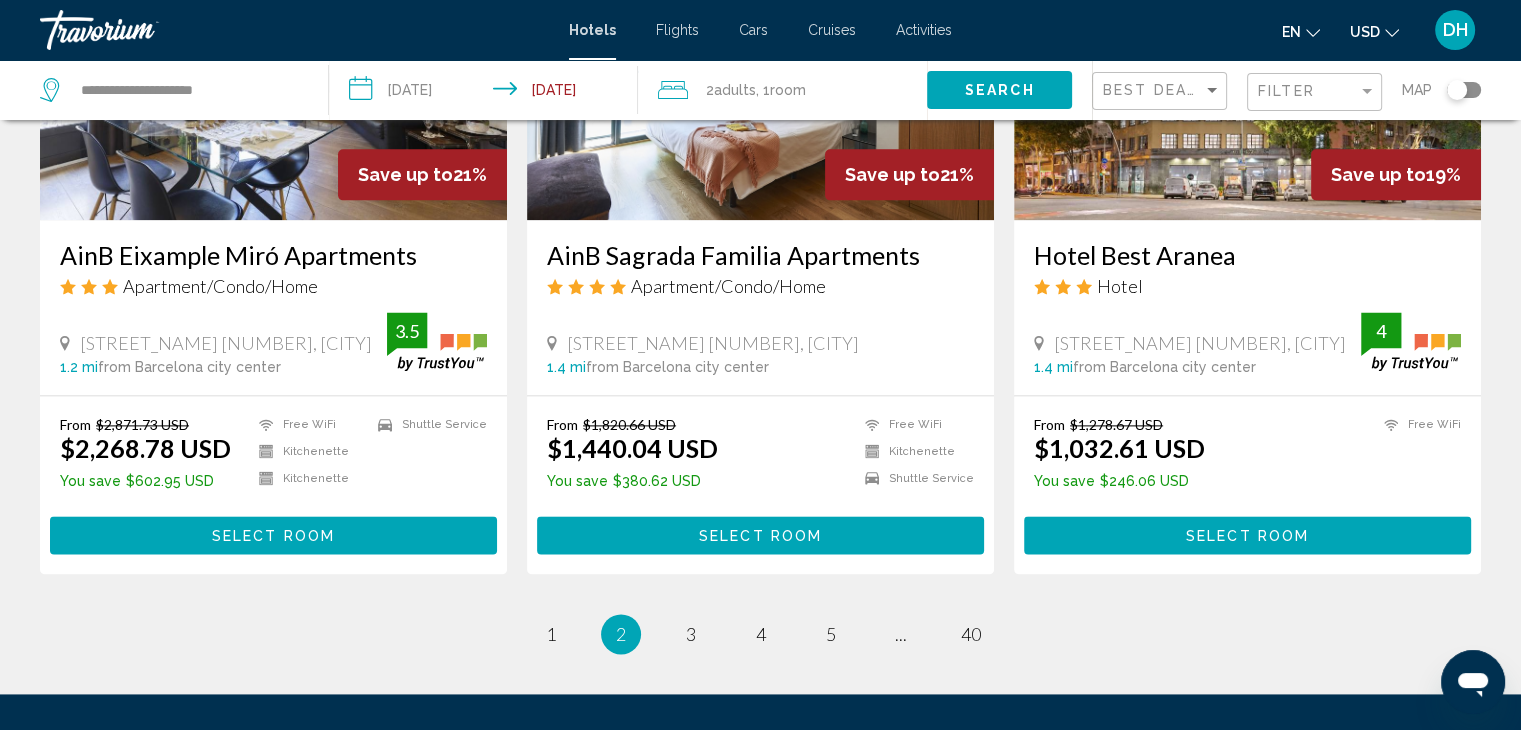 scroll, scrollTop: 2590, scrollLeft: 0, axis: vertical 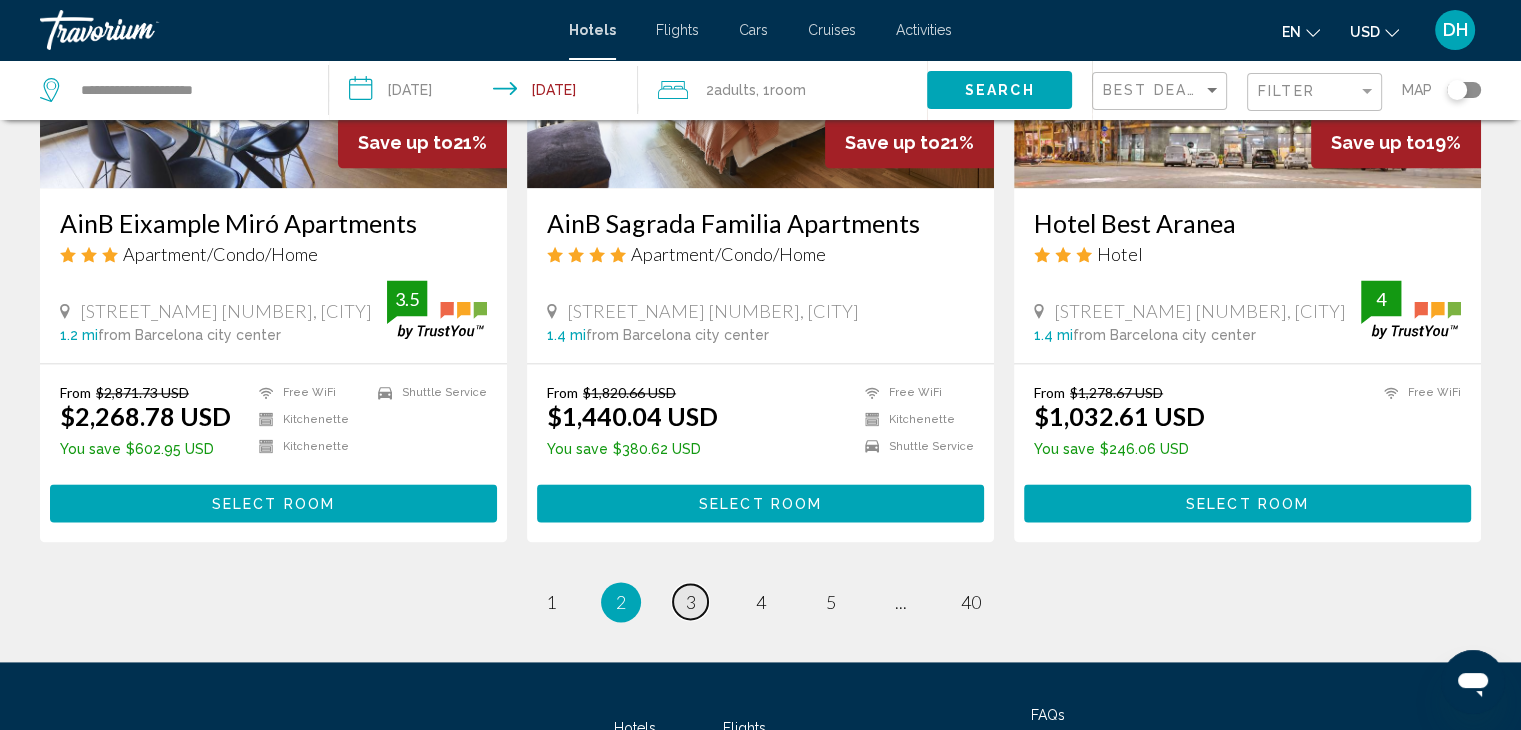 click on "page  3" at bounding box center [690, 601] 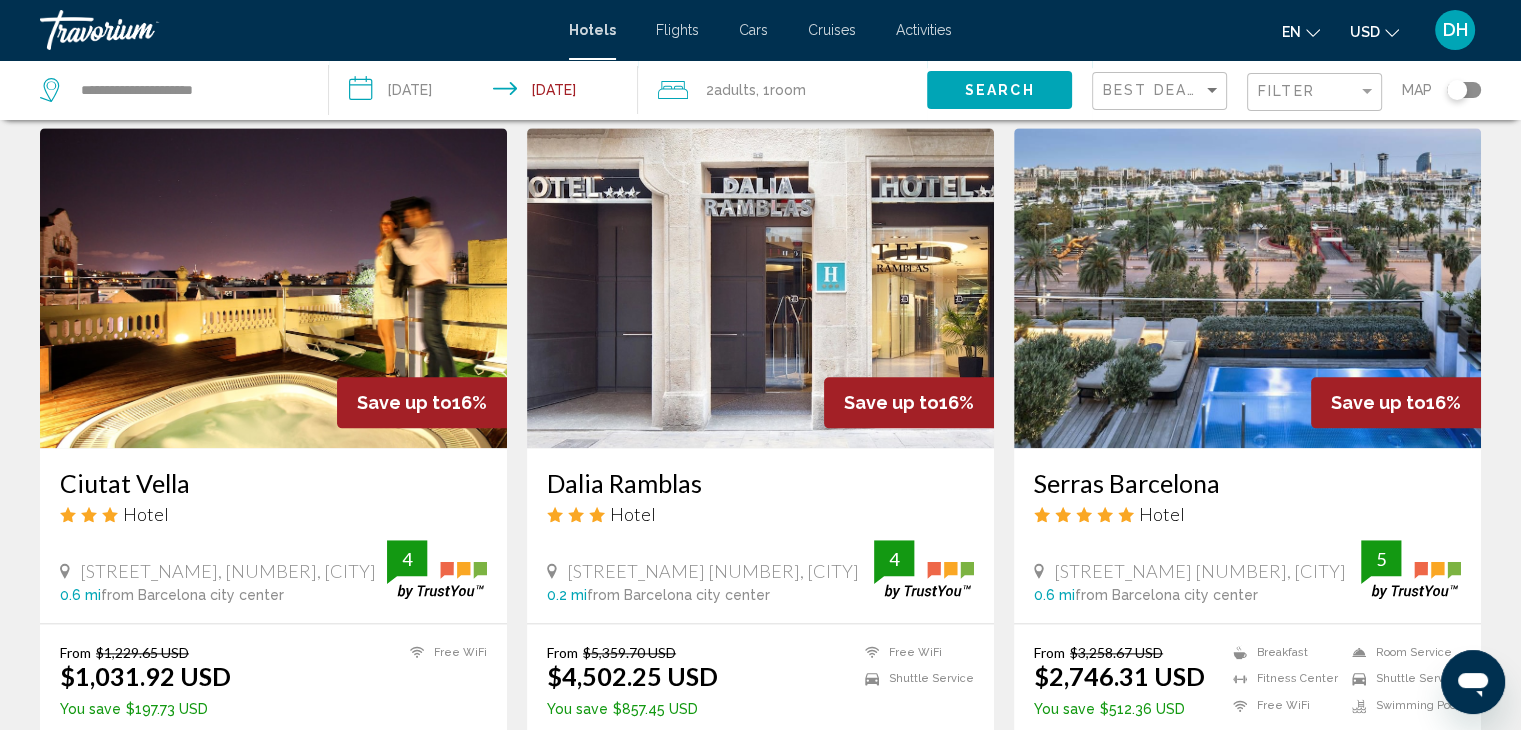 scroll, scrollTop: 2260, scrollLeft: 0, axis: vertical 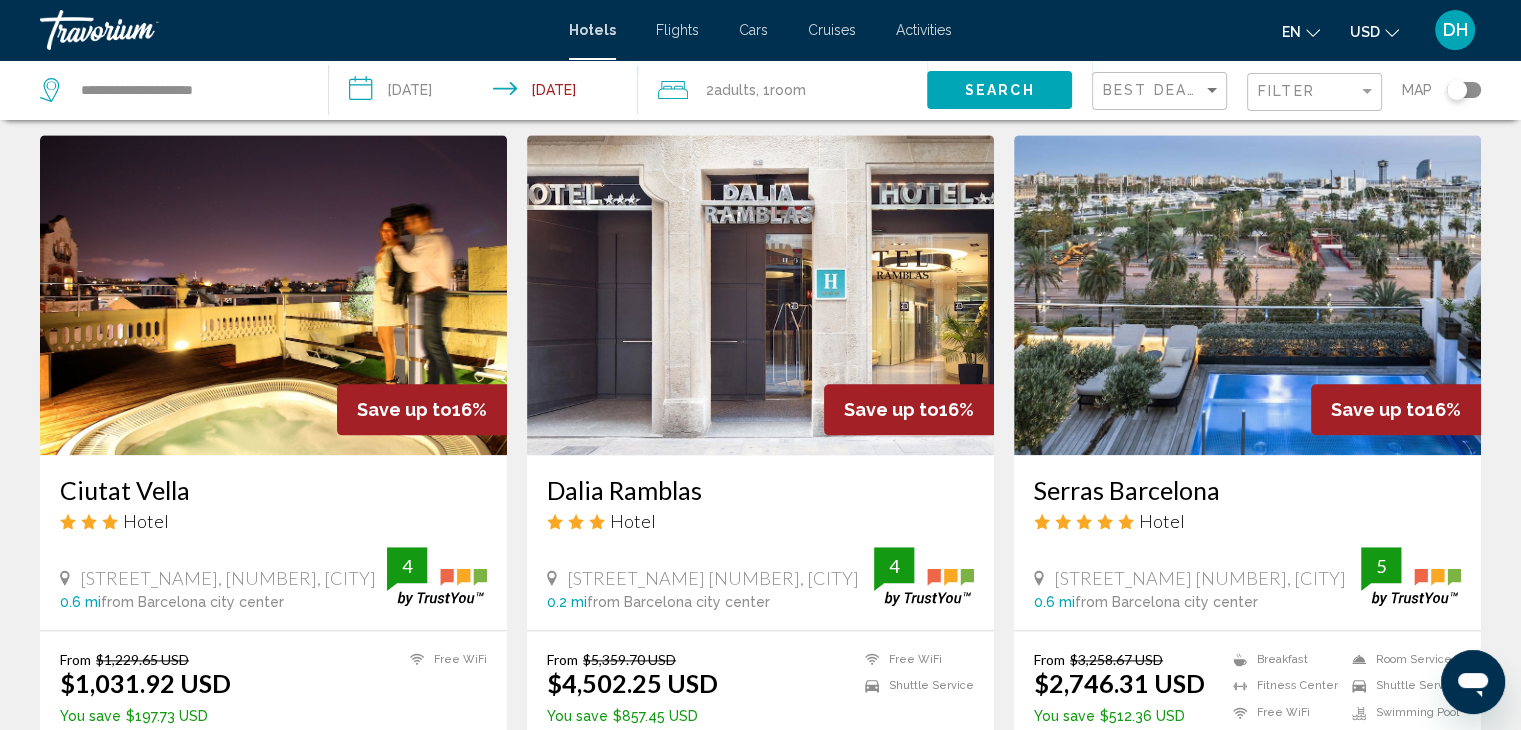 click at bounding box center [273, 295] 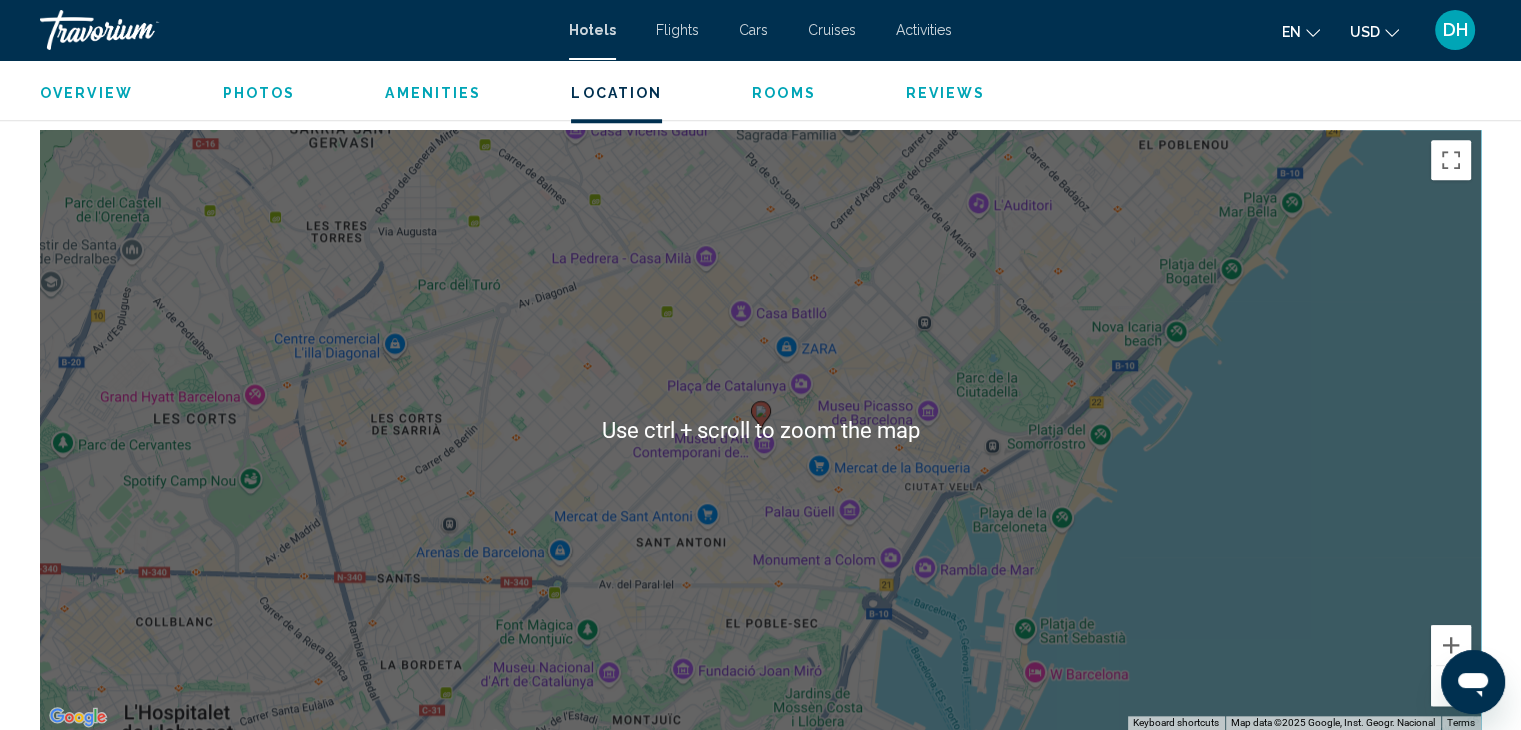 scroll, scrollTop: 1884, scrollLeft: 0, axis: vertical 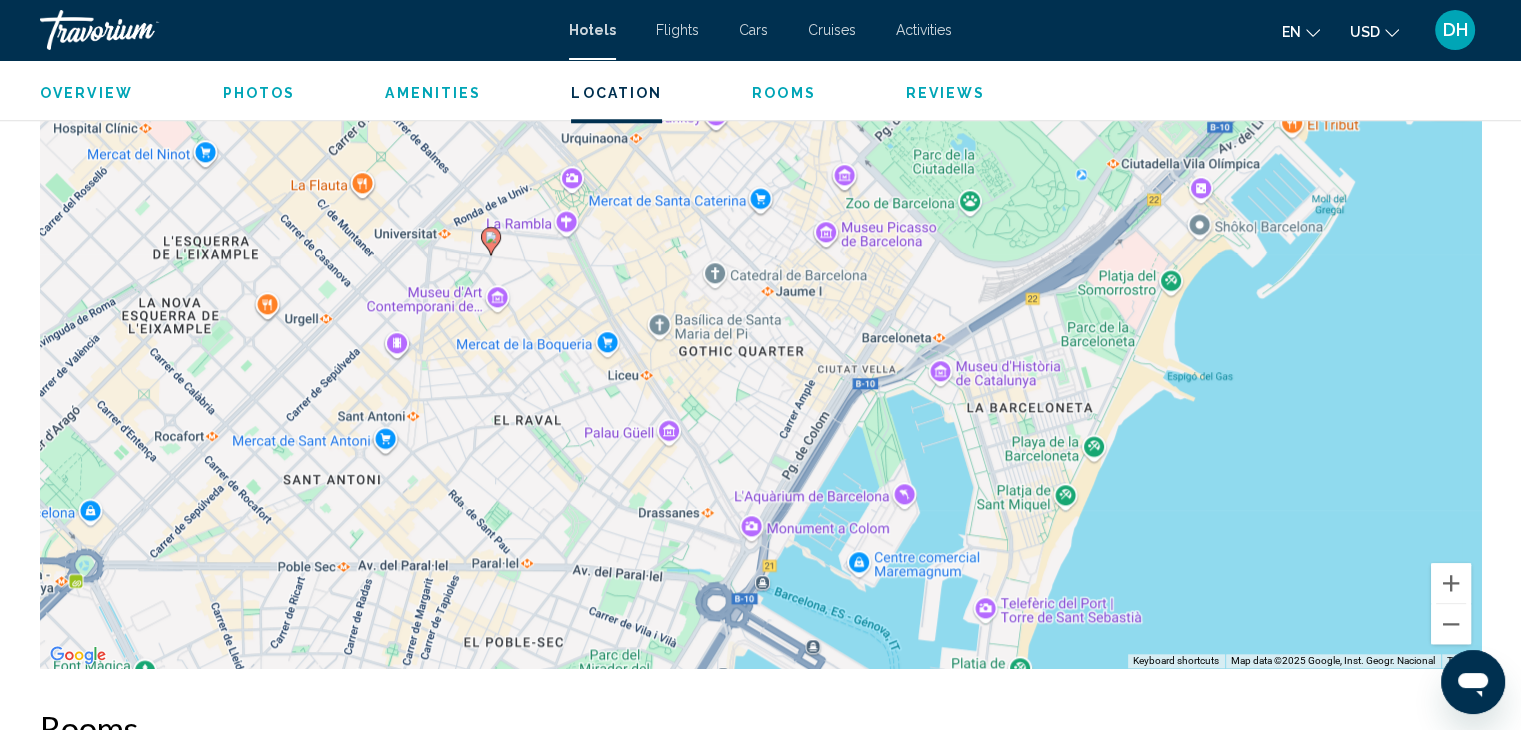 click on "Photos" at bounding box center (259, 93) 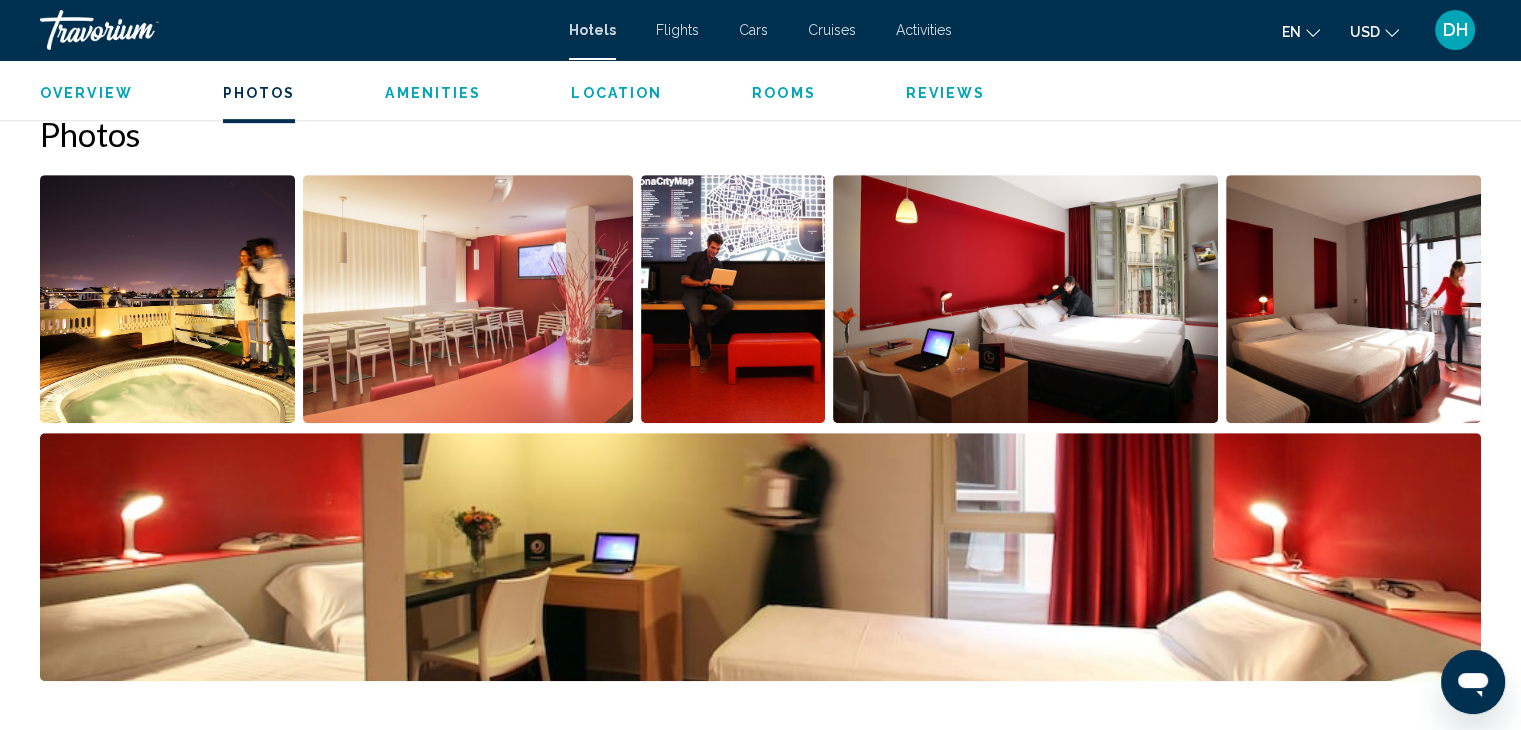 scroll, scrollTop: 981, scrollLeft: 0, axis: vertical 